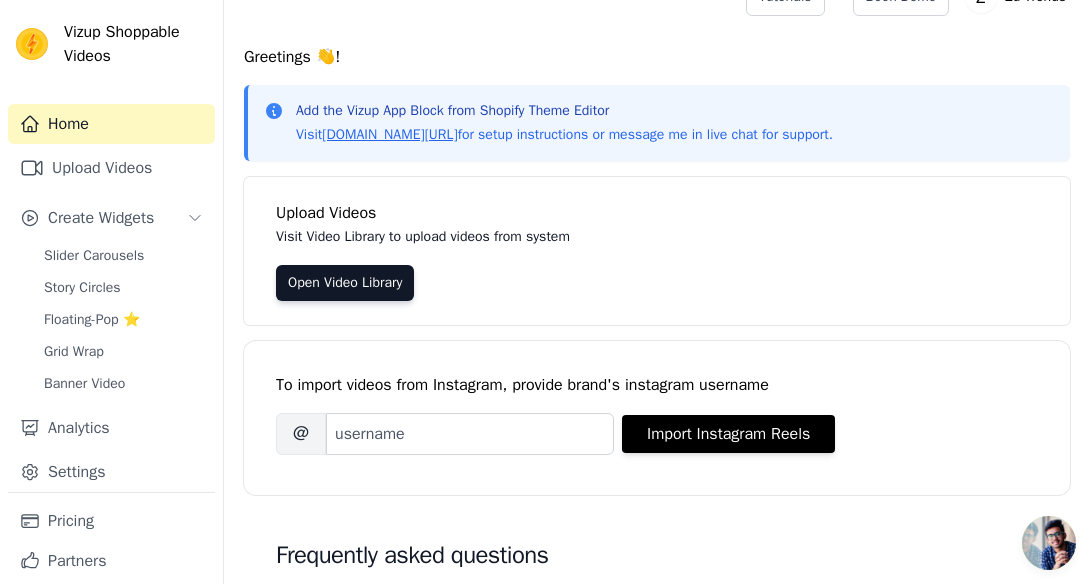 scroll, scrollTop: 0, scrollLeft: 0, axis: both 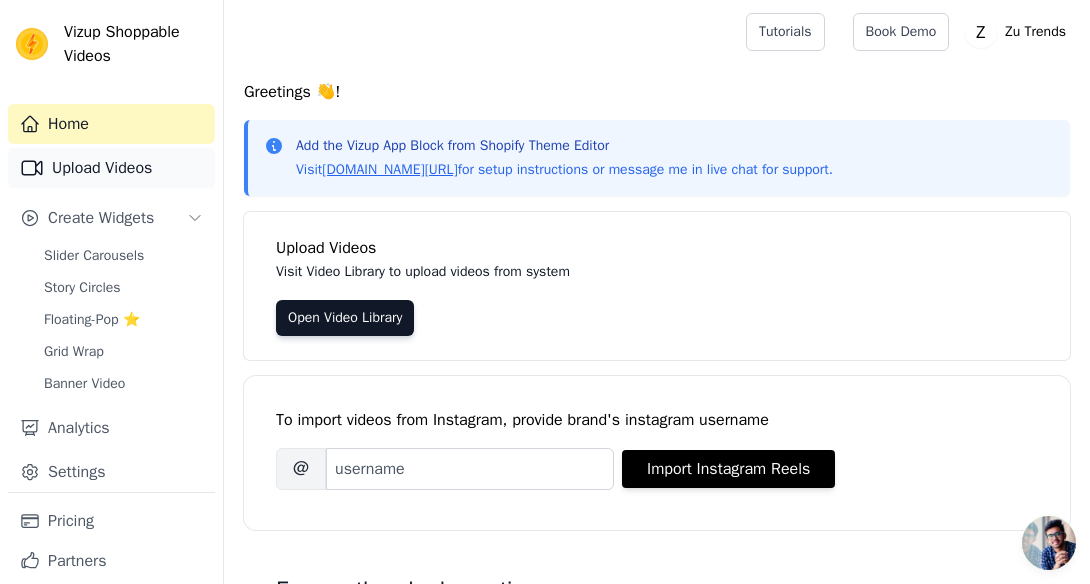 click on "Upload Videos" at bounding box center (111, 168) 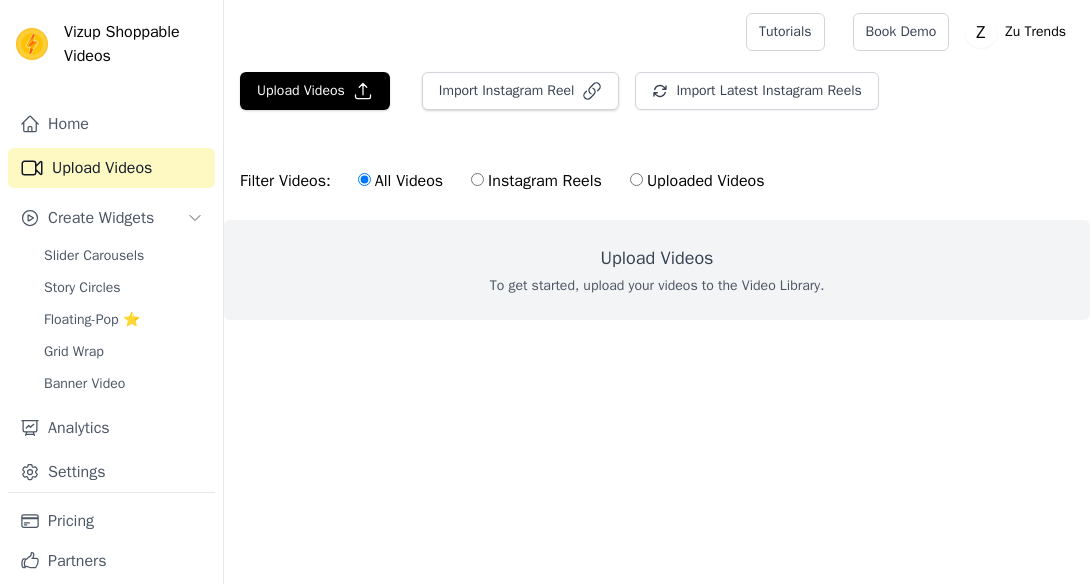 scroll, scrollTop: 0, scrollLeft: 0, axis: both 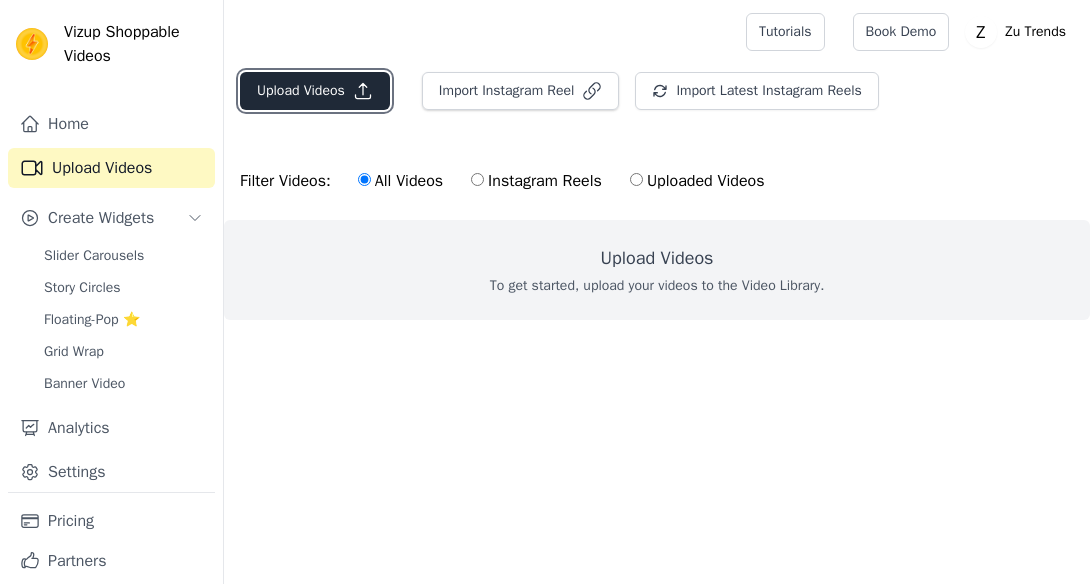 click on "Upload Videos" at bounding box center (315, 91) 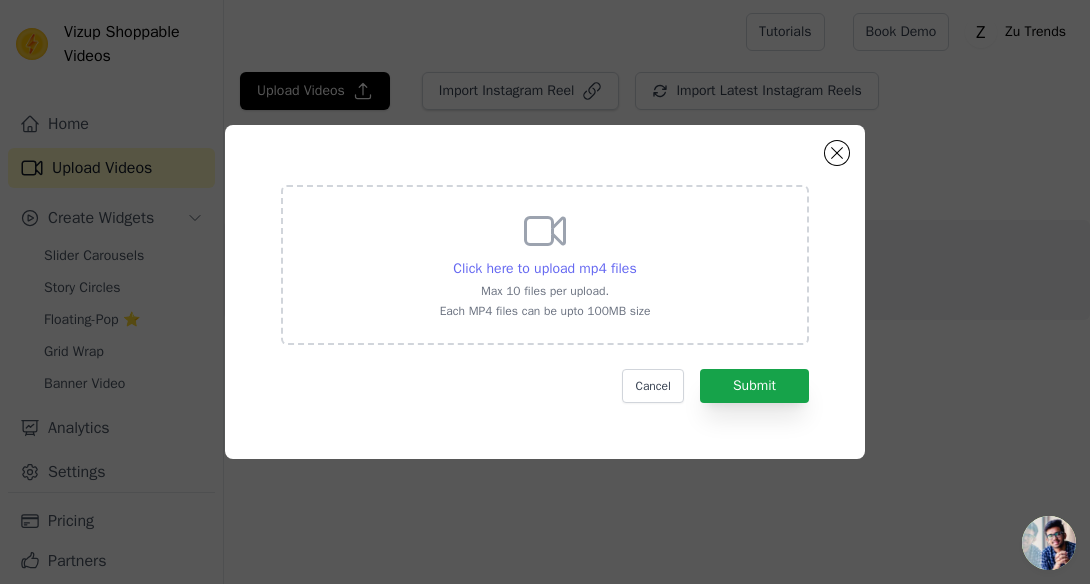click on "Click here to upload mp4 files" at bounding box center (544, 268) 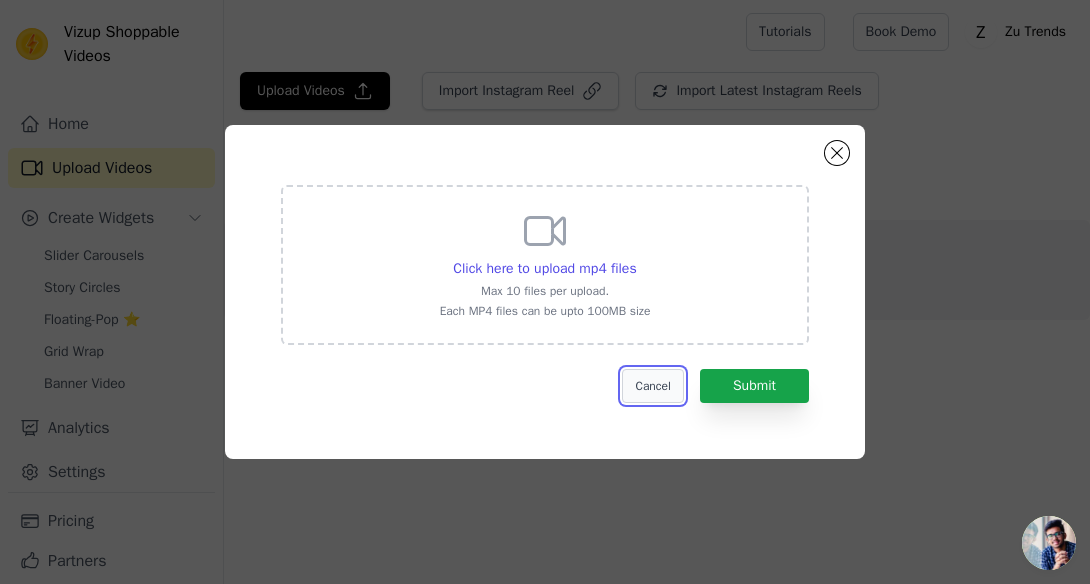 click on "Cancel" at bounding box center [652, 386] 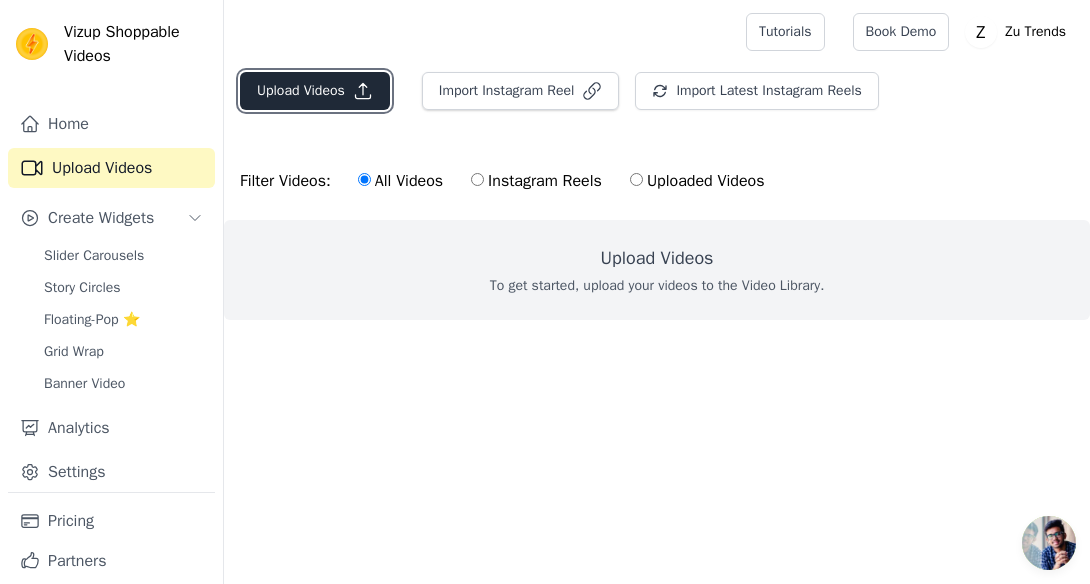 click on "Upload Videos" at bounding box center (315, 91) 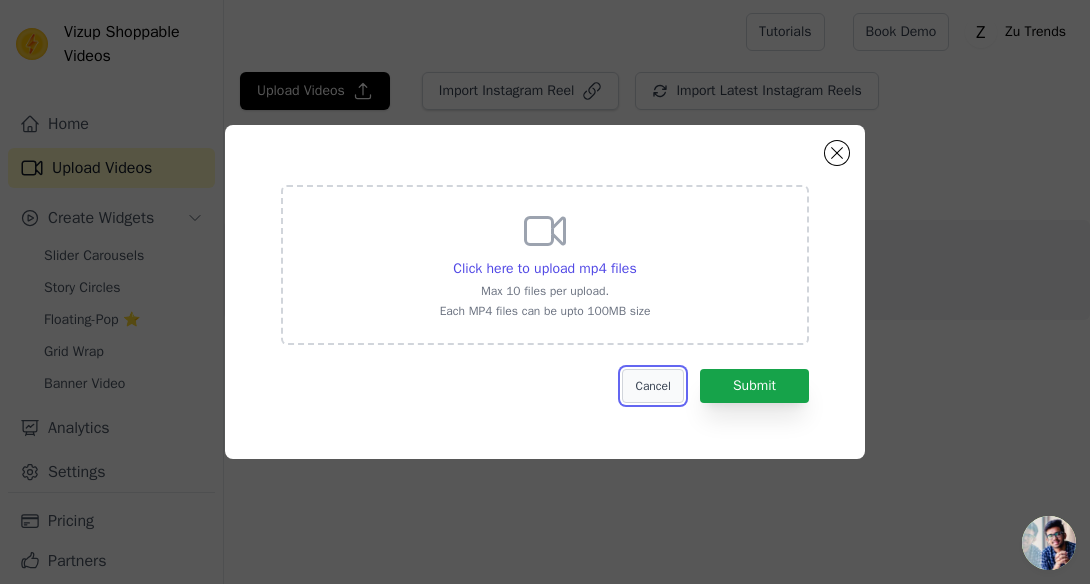 click on "Cancel" at bounding box center (652, 386) 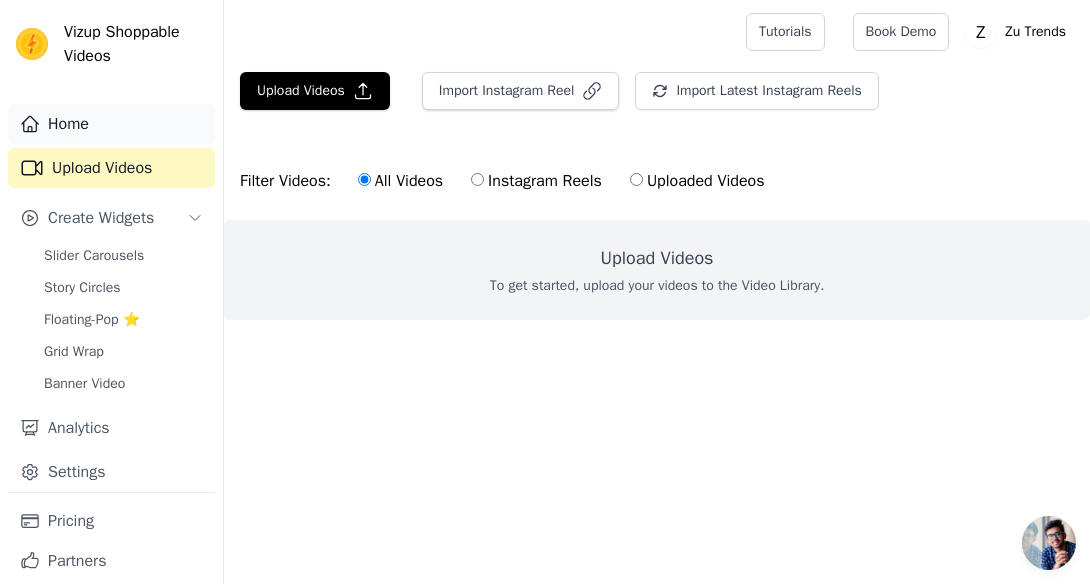 click on "Home" at bounding box center [111, 124] 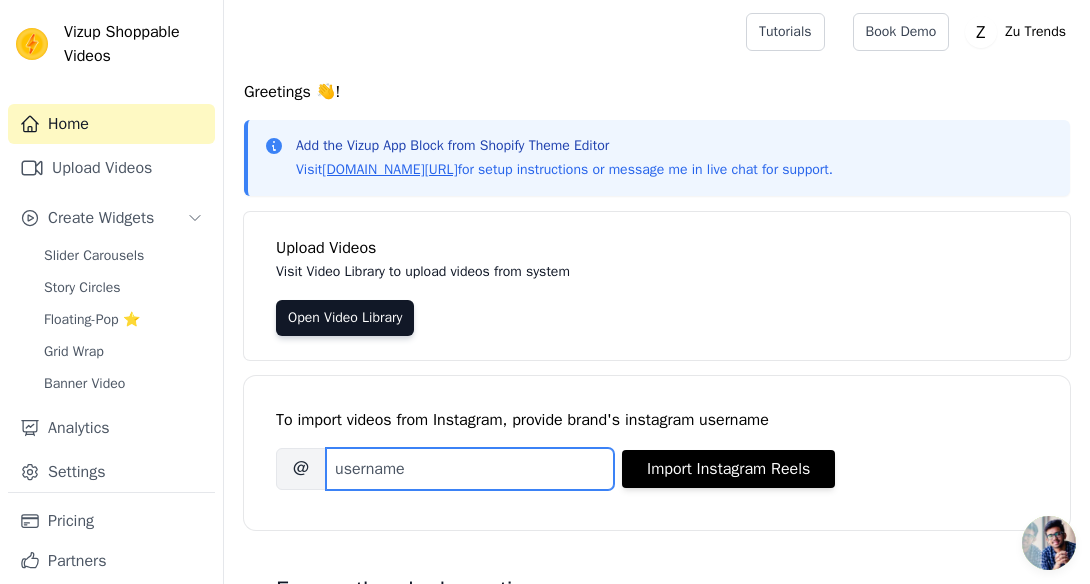 click on "Brand's Instagram Username" at bounding box center (470, 469) 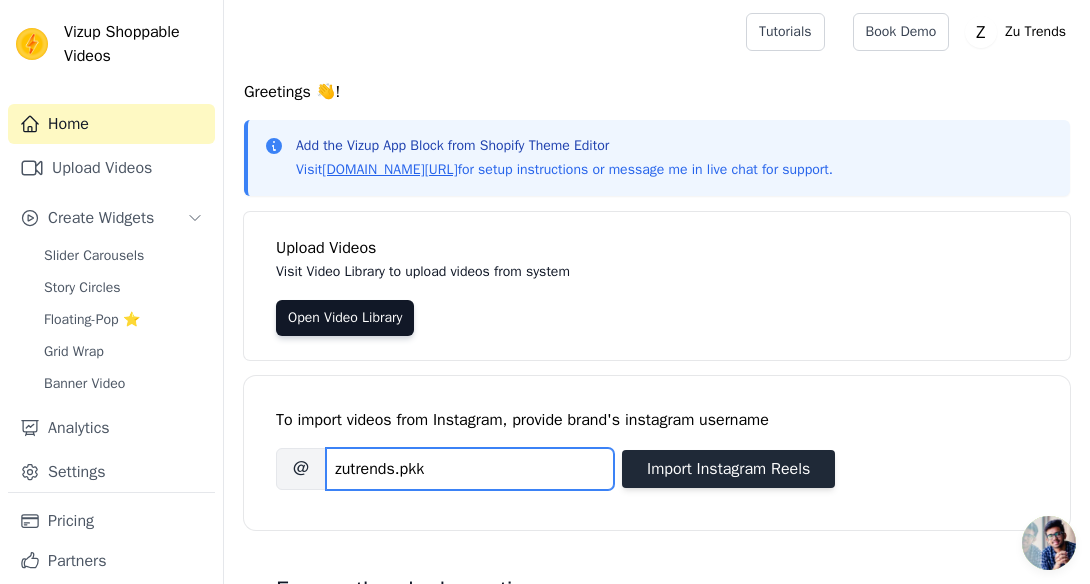 type on "zutrends.pkk" 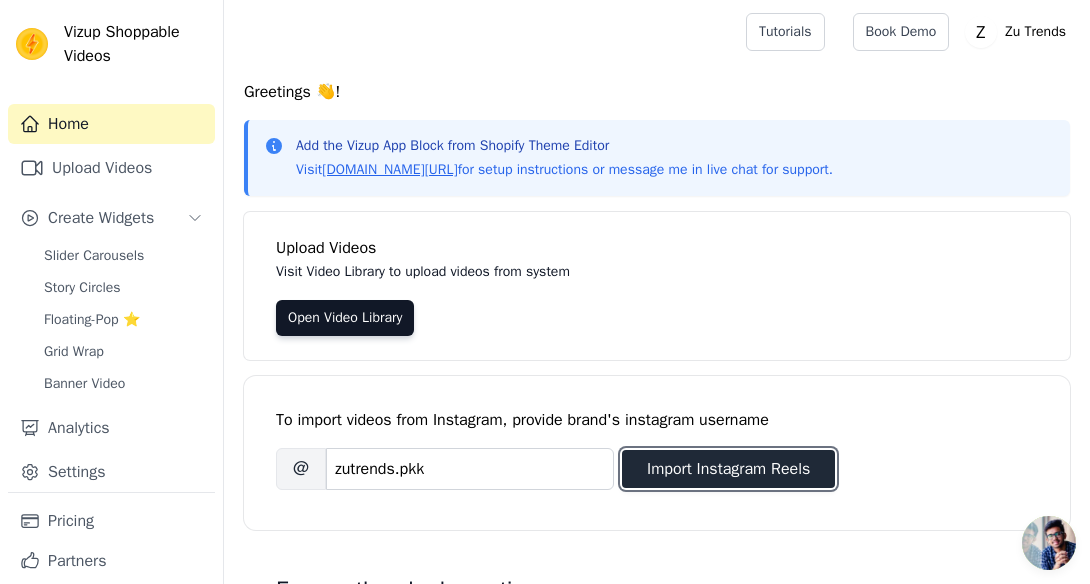 click on "Import Instagram Reels" at bounding box center [728, 469] 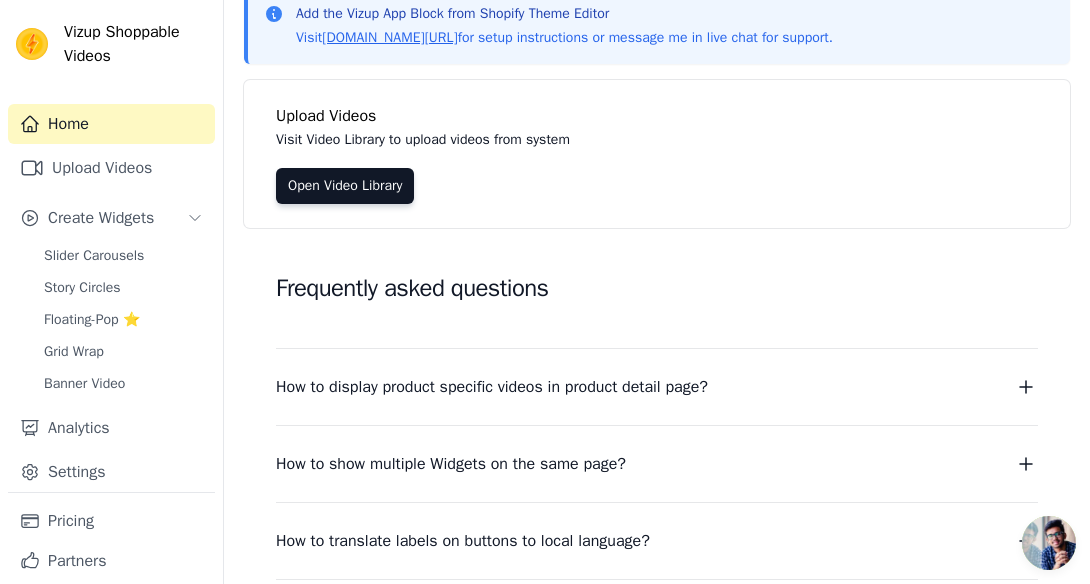 scroll, scrollTop: 0, scrollLeft: 0, axis: both 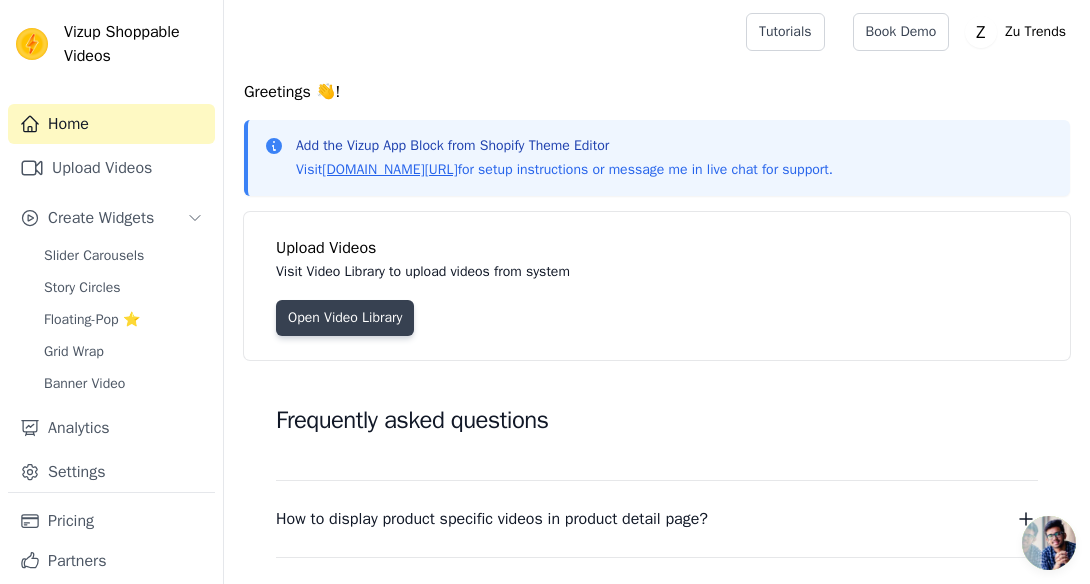 click on "Open Video Library" at bounding box center (345, 318) 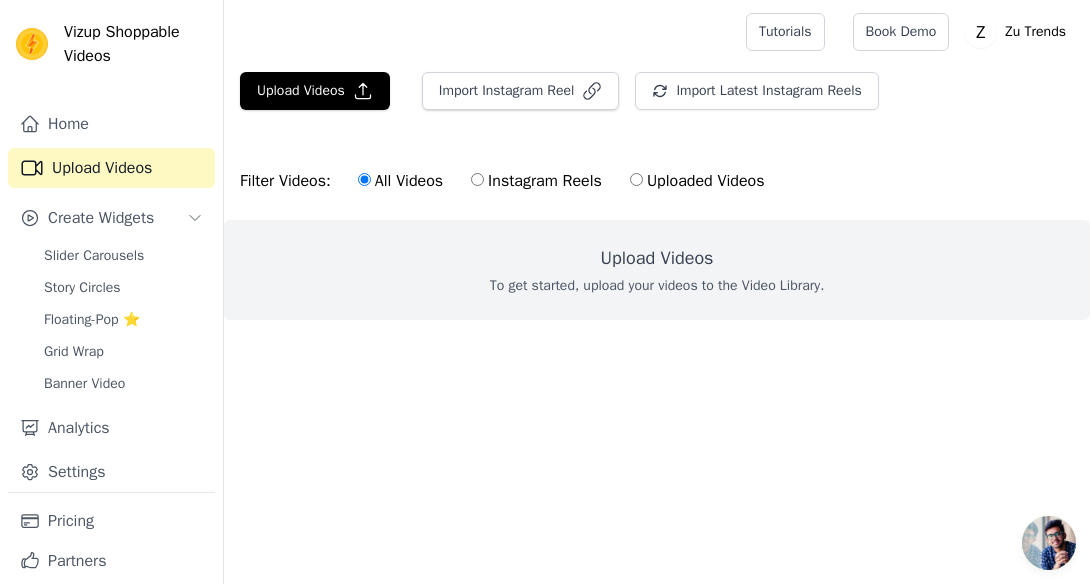 click on "Instagram Reels" at bounding box center (536, 181) 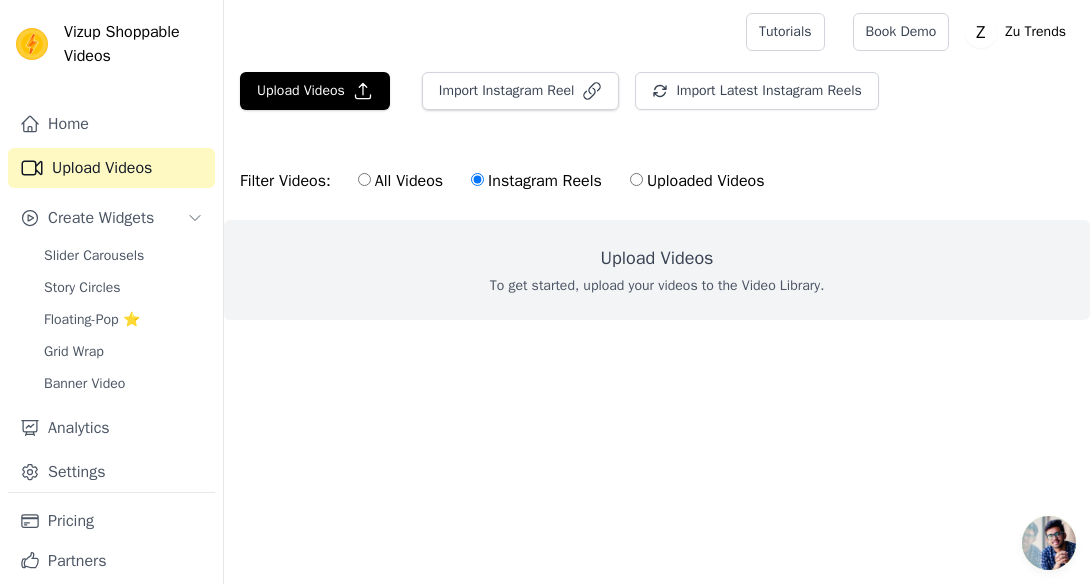click on "Upload Videos   To get started, upload your videos to the Video Library." at bounding box center (657, 270) 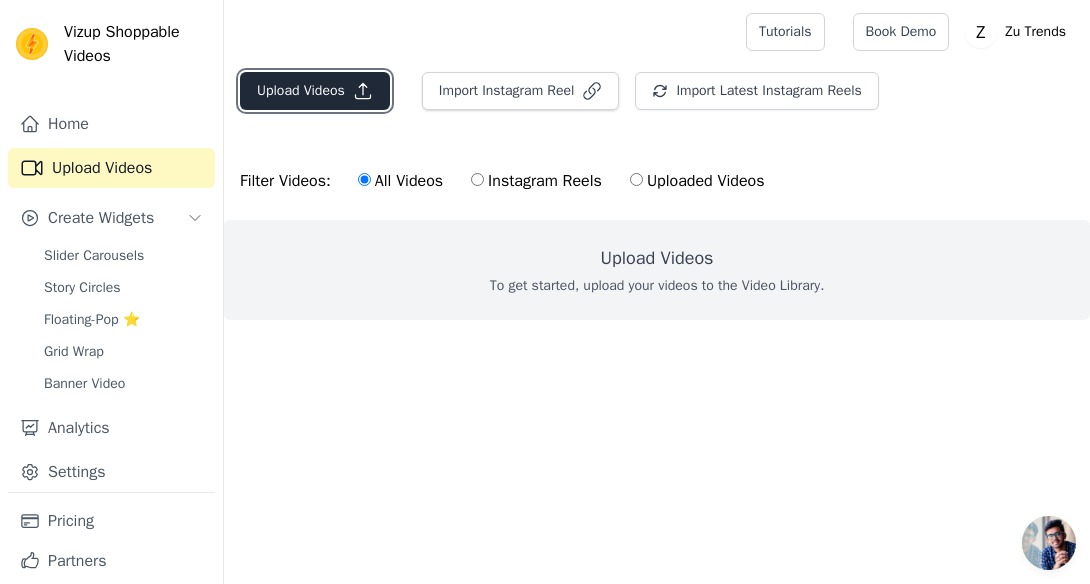 click on "Upload Videos" at bounding box center [315, 91] 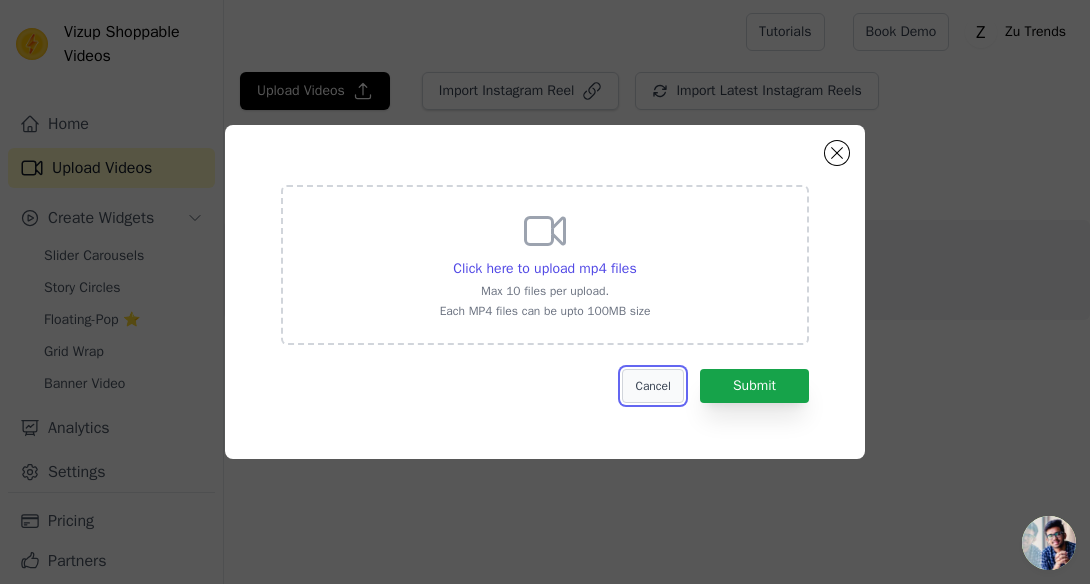 click on "Cancel" at bounding box center [652, 386] 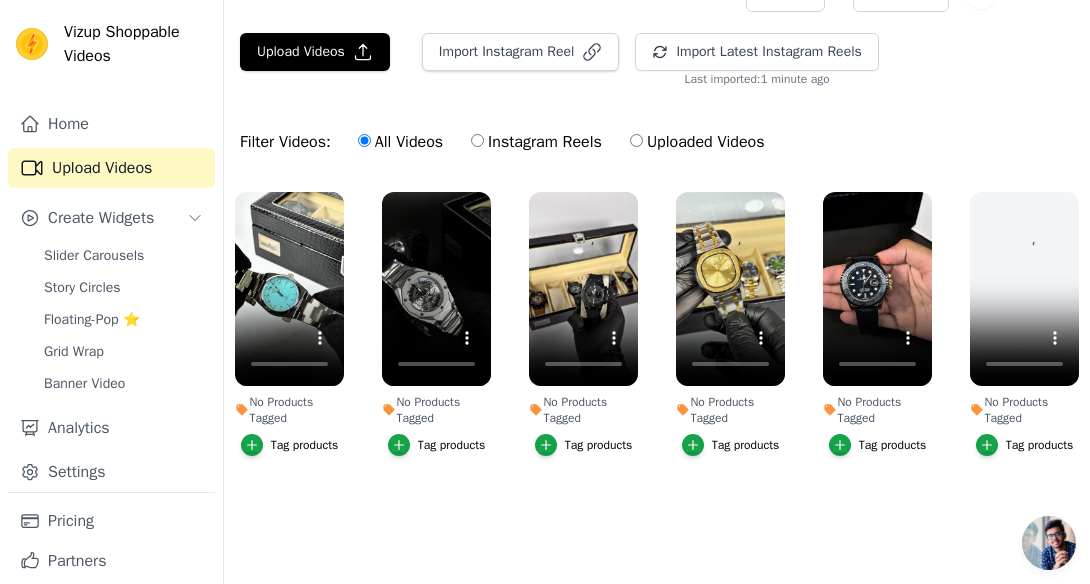 scroll, scrollTop: 42, scrollLeft: 0, axis: vertical 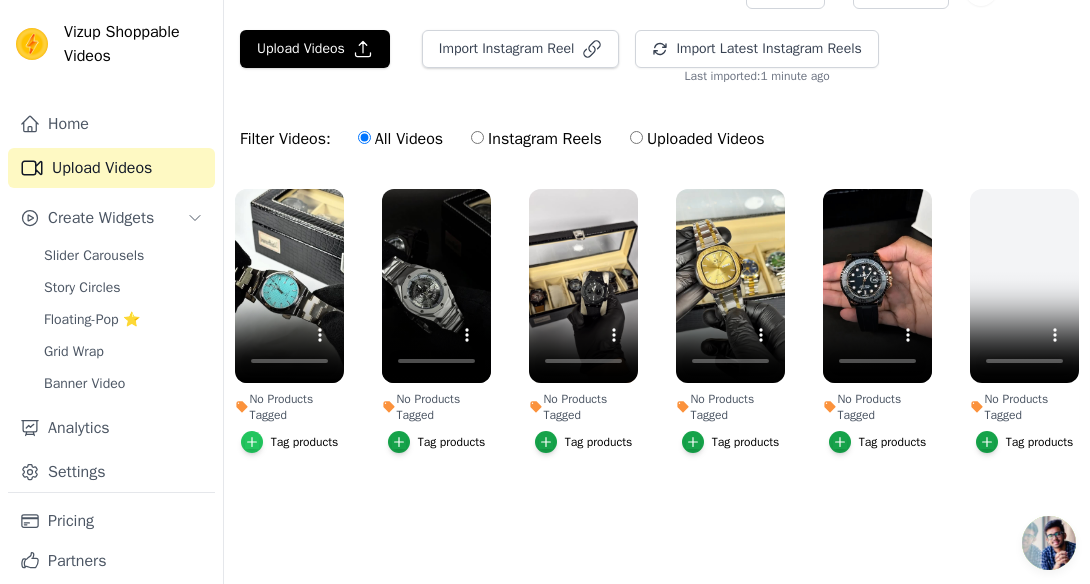 click 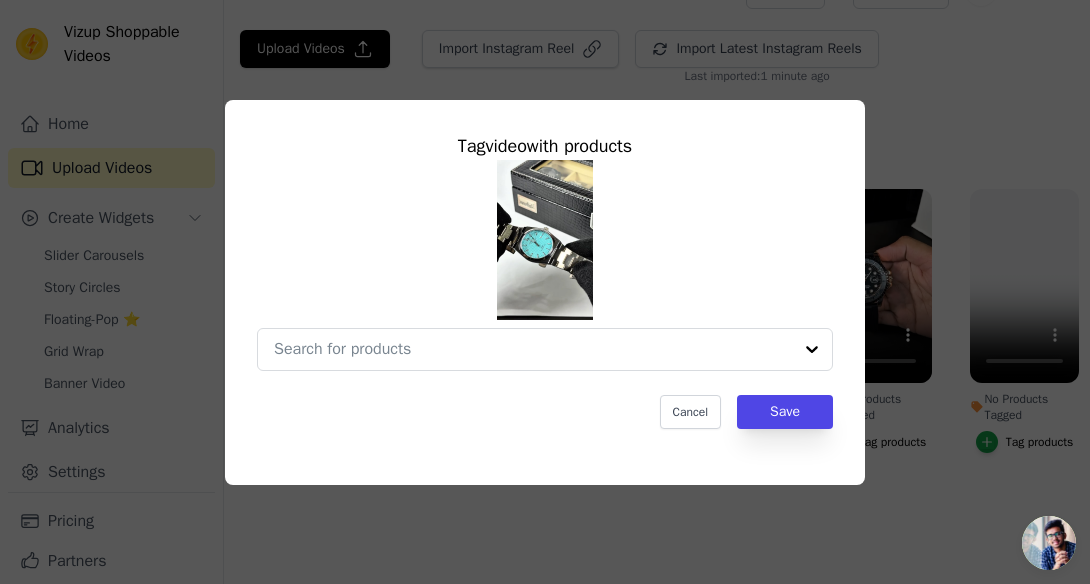 scroll, scrollTop: 0, scrollLeft: 0, axis: both 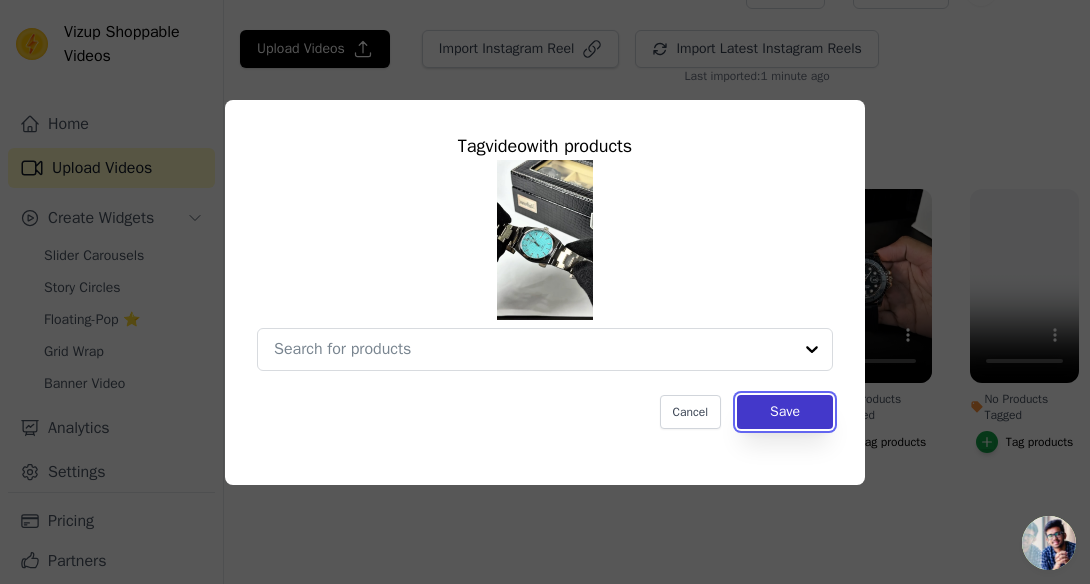 click on "Save" at bounding box center [785, 412] 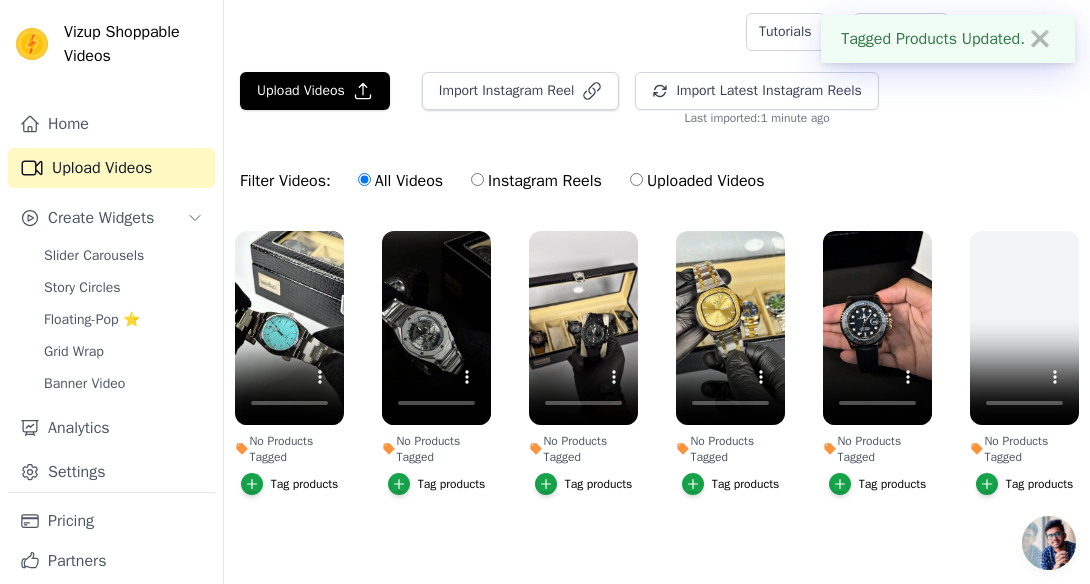 scroll, scrollTop: 42, scrollLeft: 0, axis: vertical 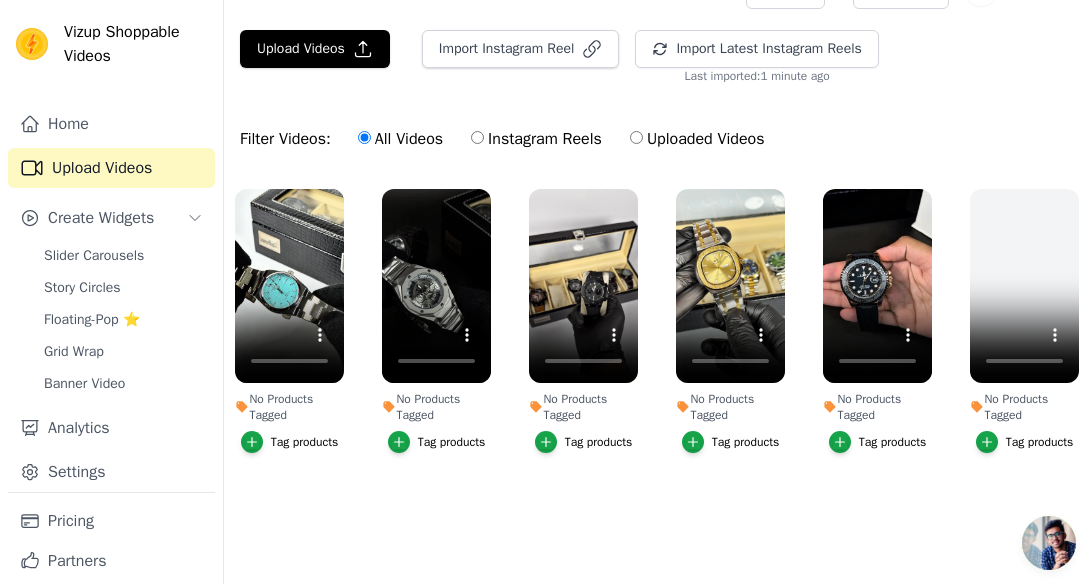 click on "No Products Tagged       Tag products
No Products Tagged       Tag products
No Products Tagged       Tag products
No Products Tagged       Tag products
No Products Tagged       Tag products
No Products Tagged       Tag products" at bounding box center (657, 357) 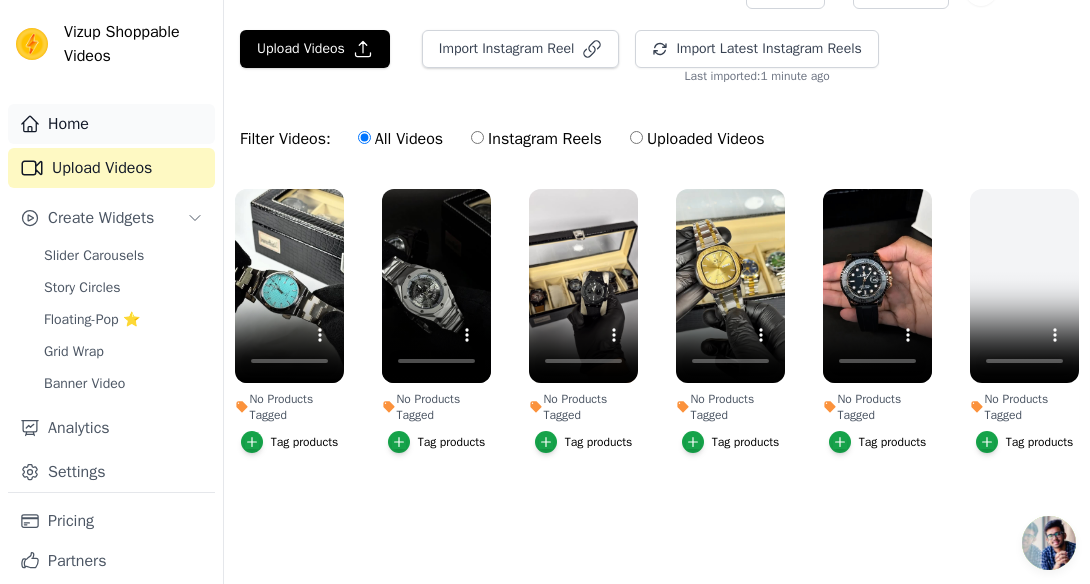 click on "Home" at bounding box center [111, 124] 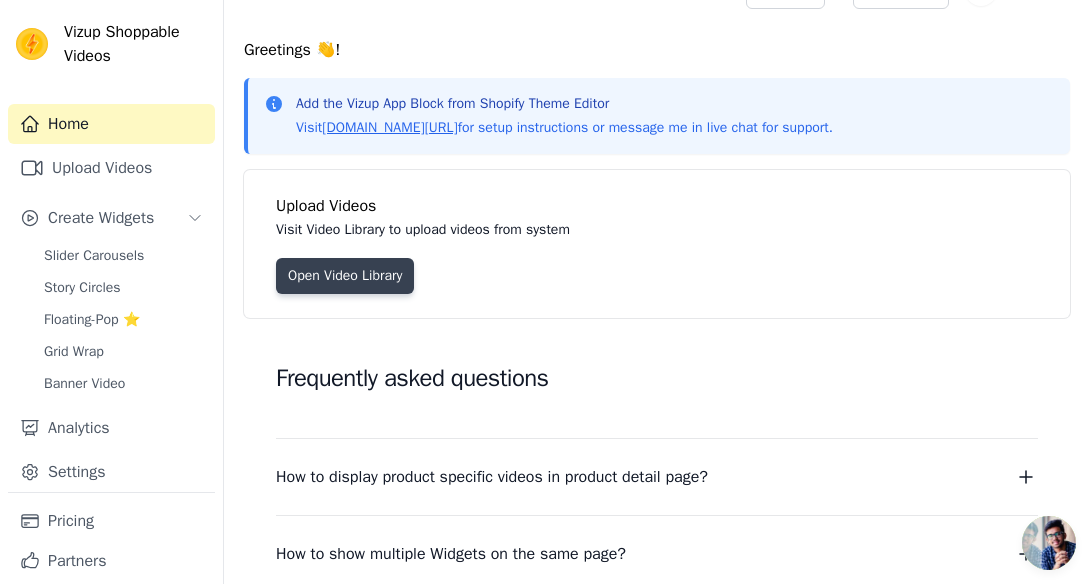 click on "Open Video Library" at bounding box center [345, 276] 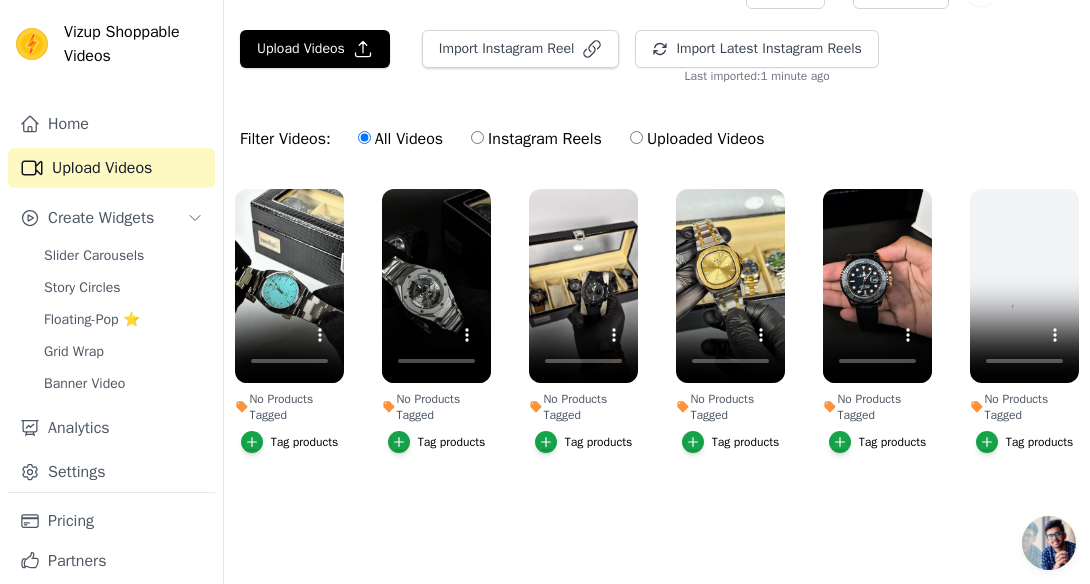 click on "Upload Videos
Import Instagram Reel
Import Latest Instagram Reels     Import Latest IG Reels   Last imported:  1 minute ago   Filter Videos:
All Videos
Instagram Reels
Uploaded Videos
No Products Tagged       Tag products
No Products Tagged       Tag products
No Products Tagged       Tag products
No Products Tagged       Tag products
No Products Tagged       Tag products
No Products Tagged       Tag products" at bounding box center (657, 303) 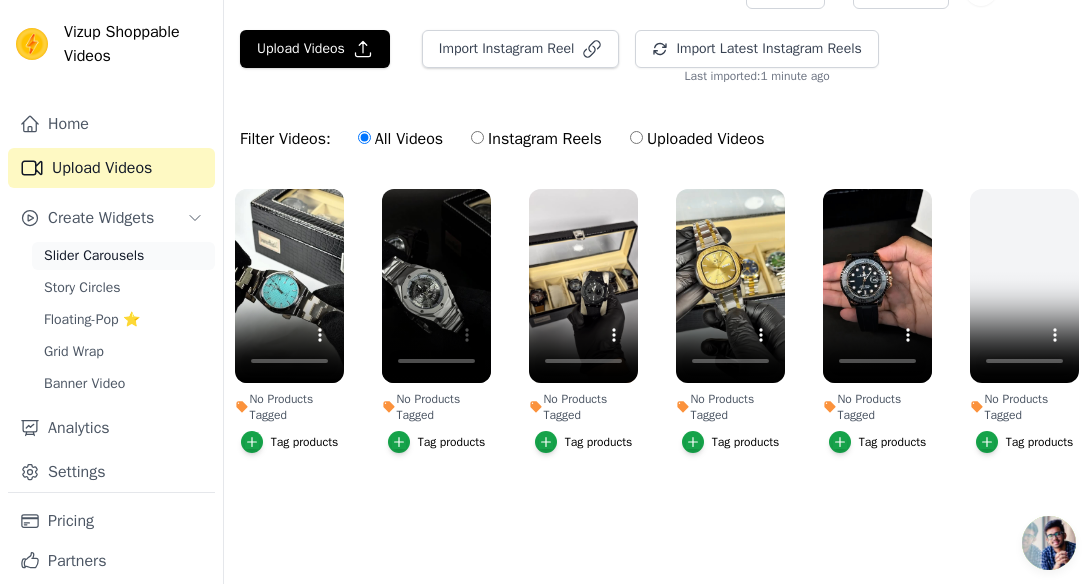 click on "Slider Carousels" at bounding box center (94, 256) 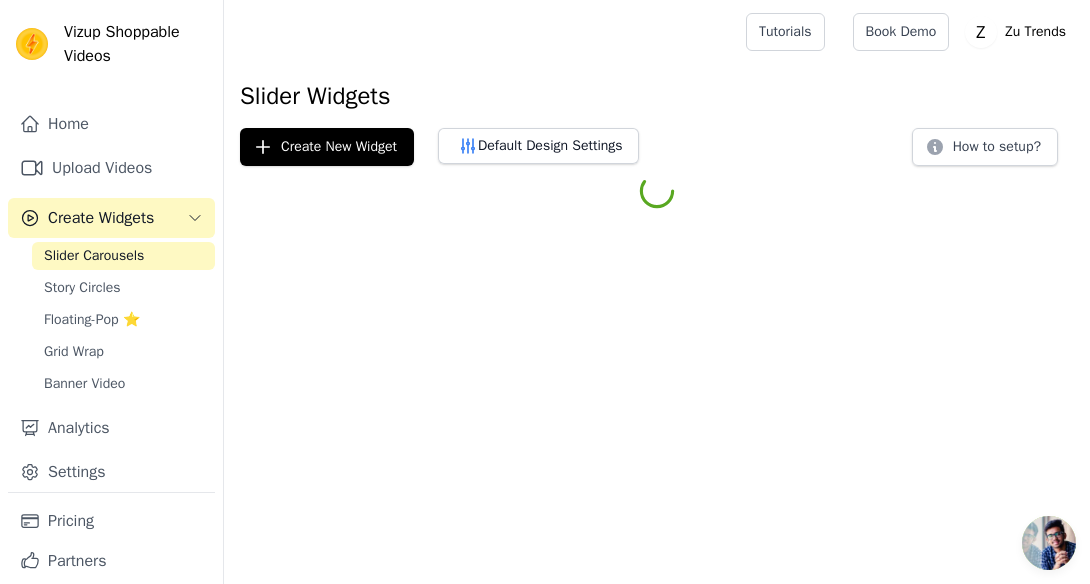 scroll, scrollTop: 0, scrollLeft: 0, axis: both 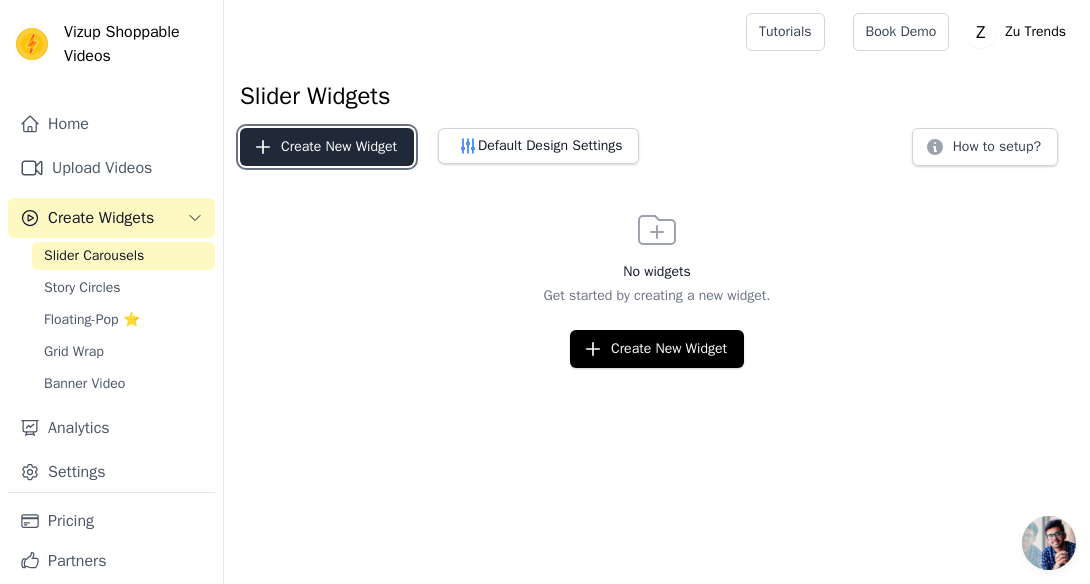 click on "Create New Widget" at bounding box center (327, 147) 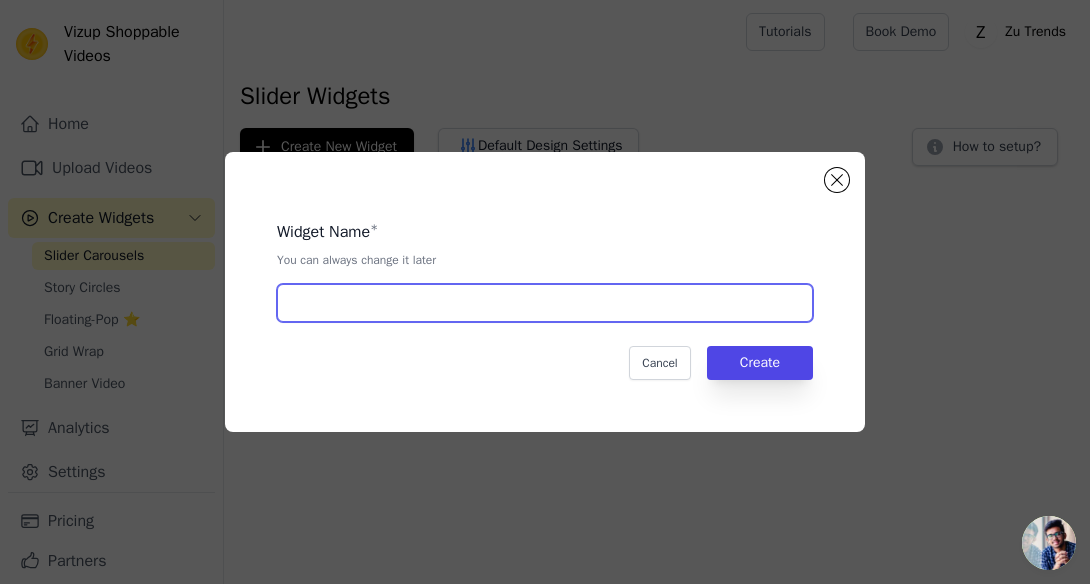 click at bounding box center (545, 303) 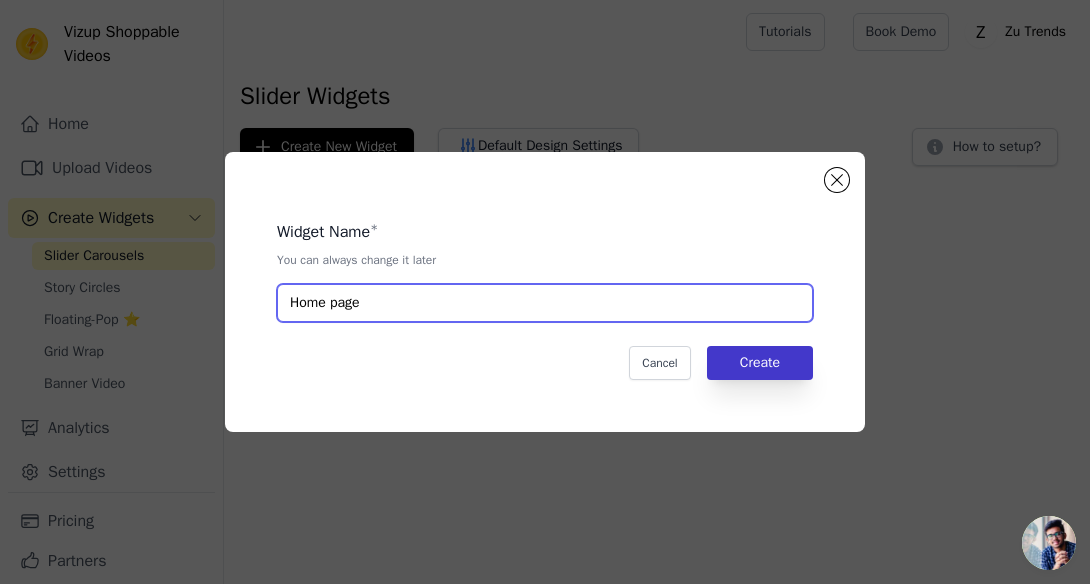 type on "Home page" 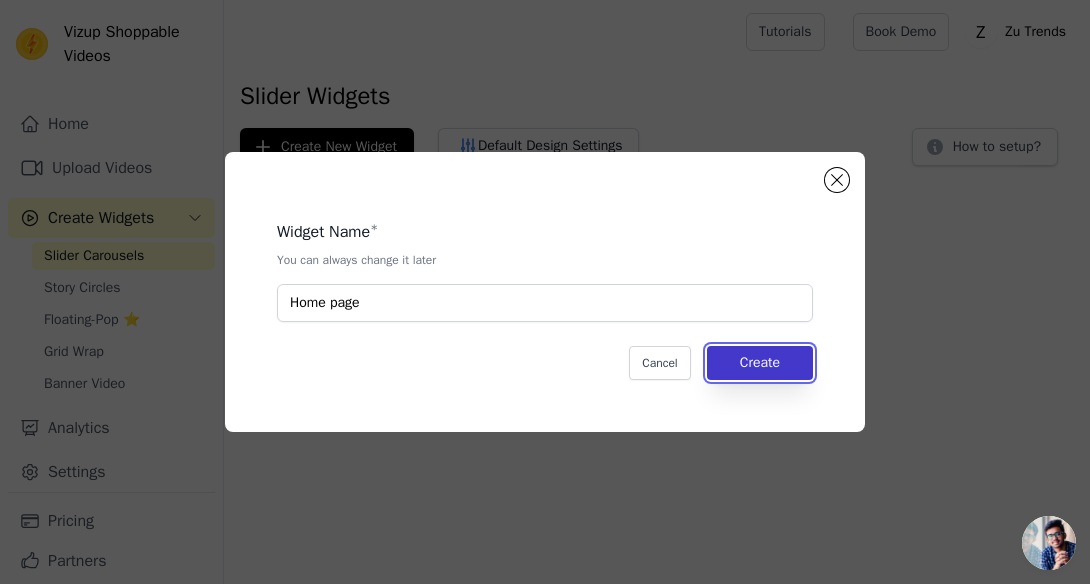 click on "Create" at bounding box center (760, 363) 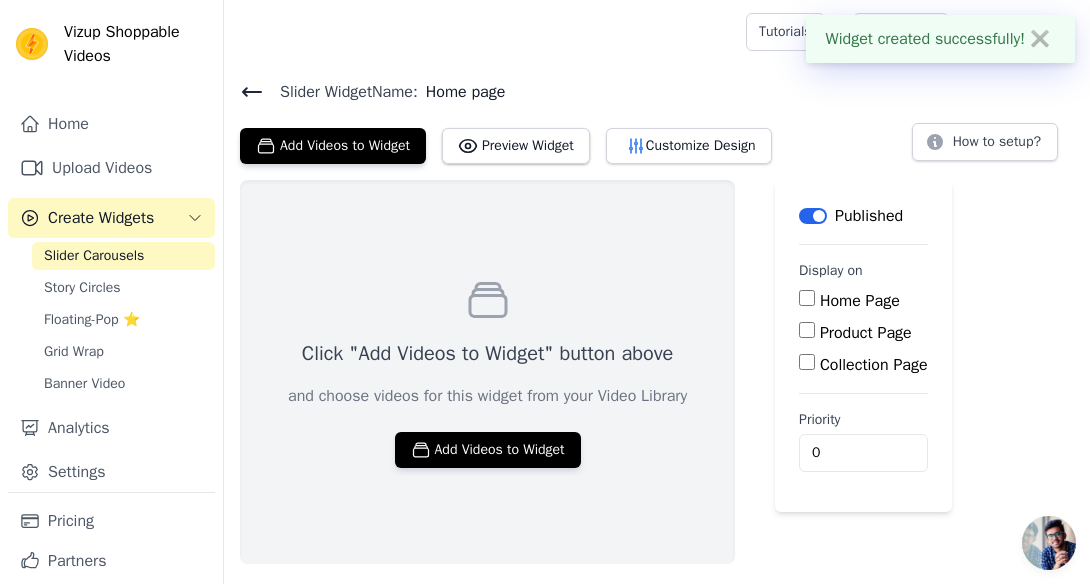 click on "Home Page" at bounding box center (807, 298) 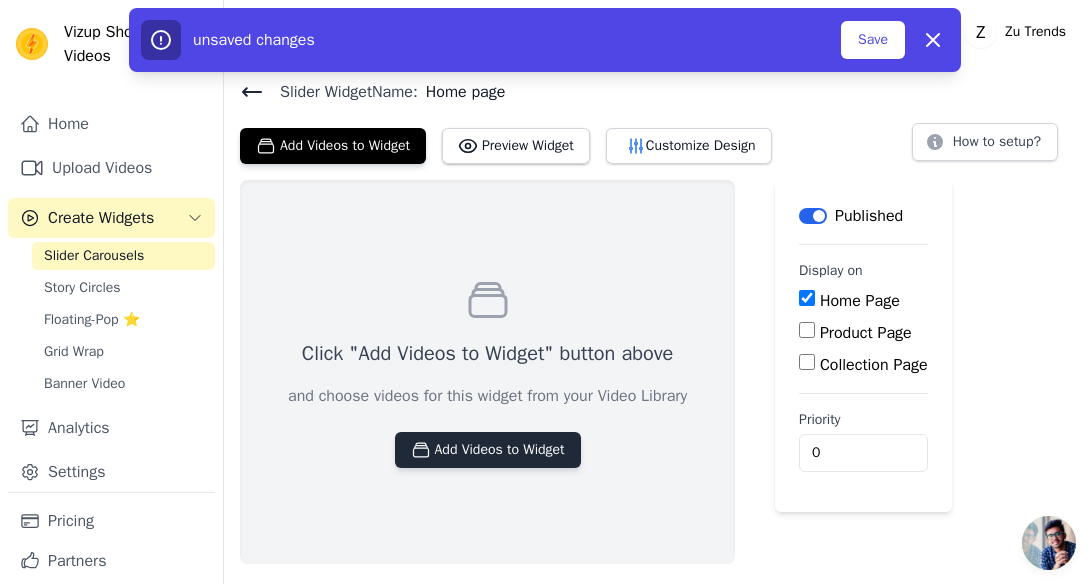 click on "Add Videos to Widget" at bounding box center (488, 450) 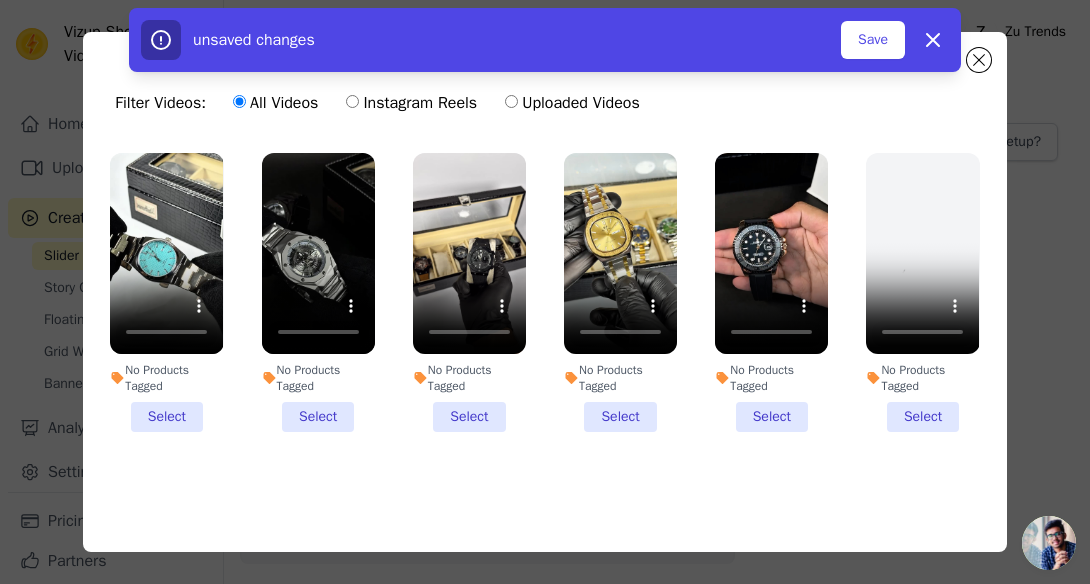 click on "No Products Tagged" at bounding box center (166, 378) 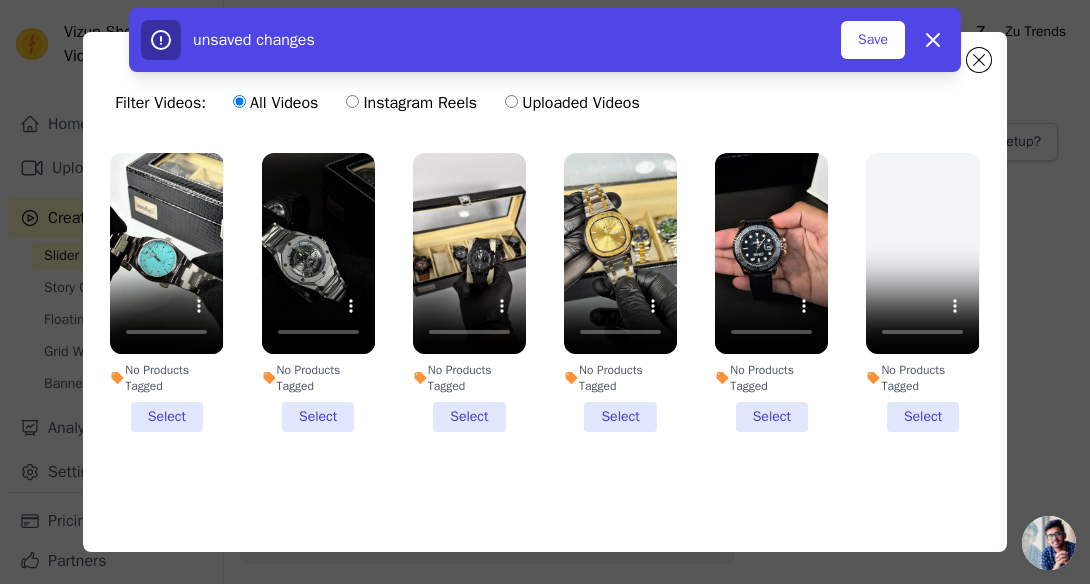 click on "No Products Tagged     Select" at bounding box center [0, 0] 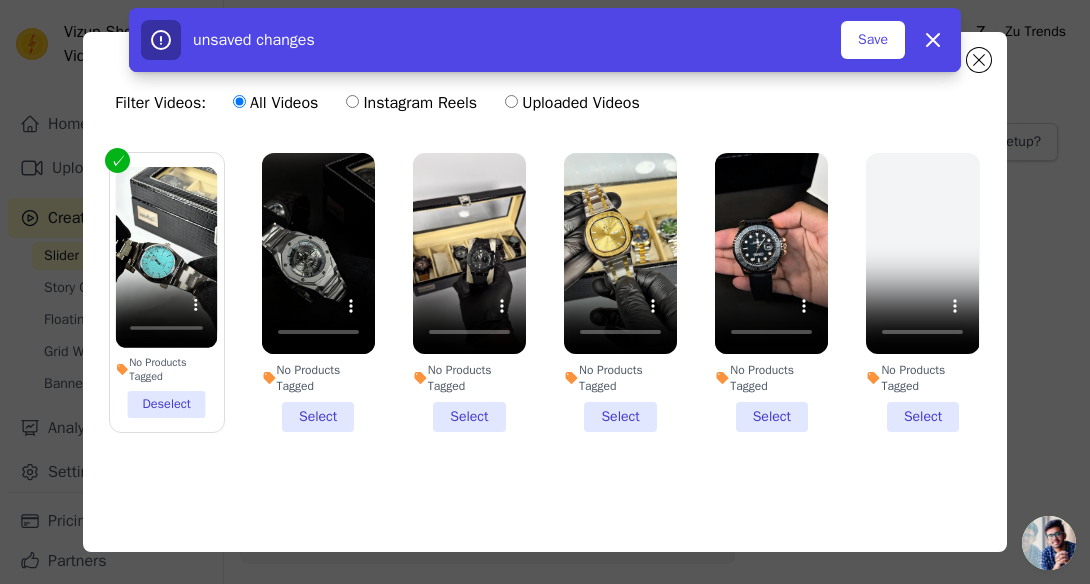 click on "No Products Tagged" at bounding box center (318, 378) 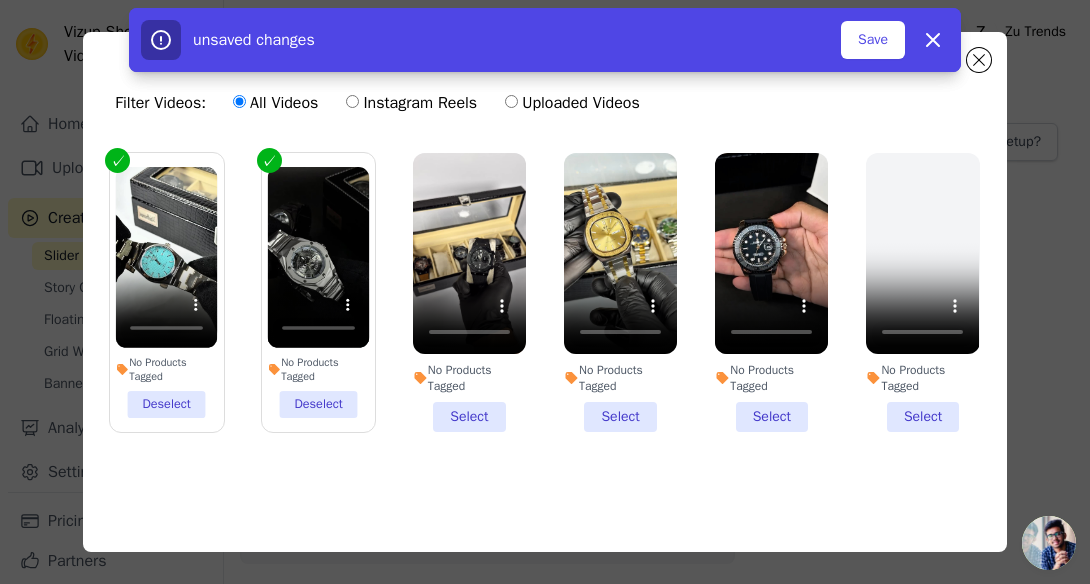 click on "No Products Tagged" at bounding box center (771, 378) 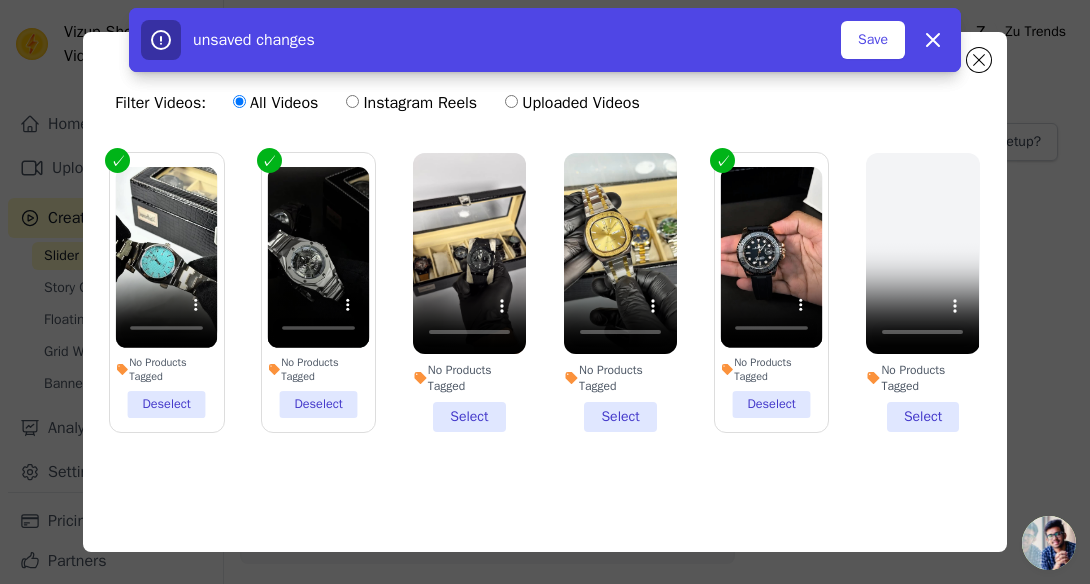 click on "No Products Tagged" at bounding box center [620, 378] 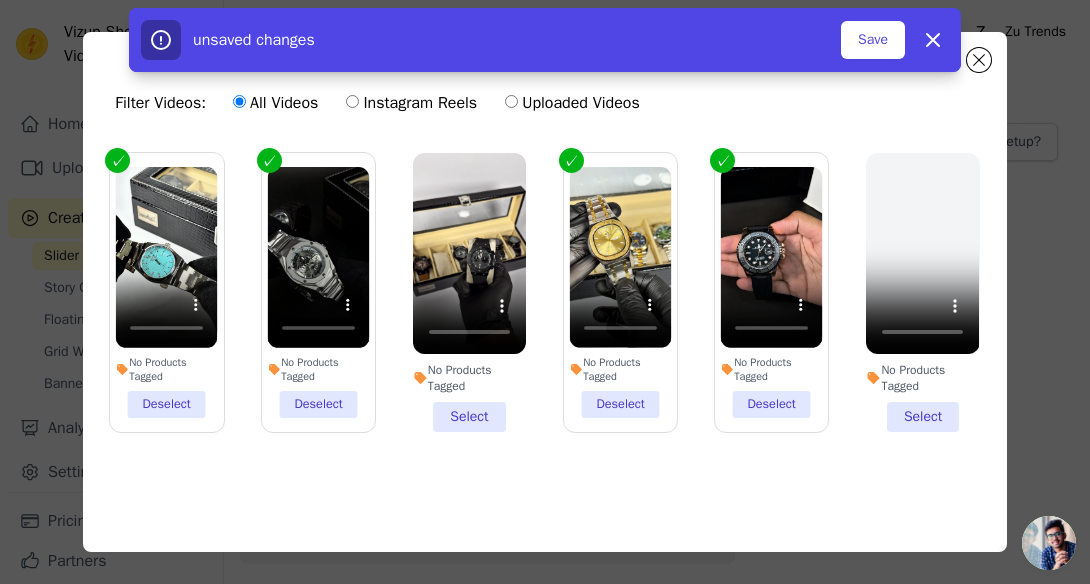 click on "No Products Tagged" at bounding box center (469, 378) 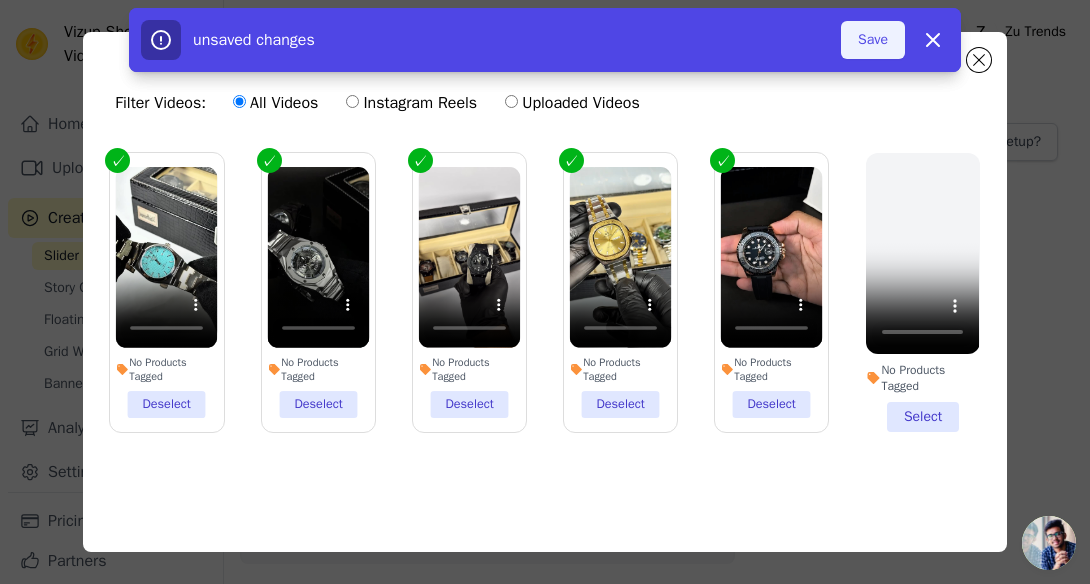 click on "Save" at bounding box center [873, 40] 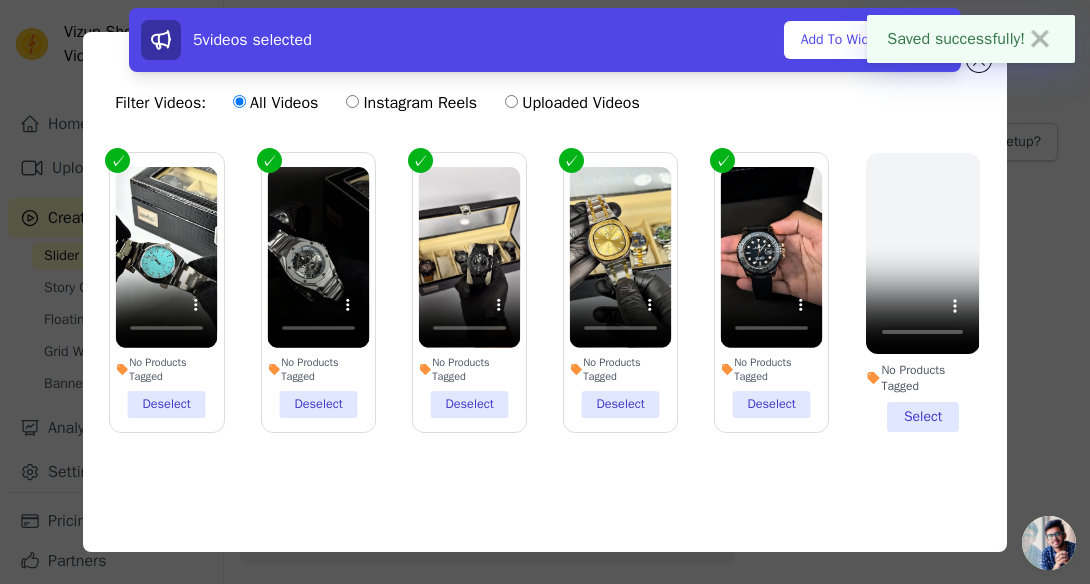 click on "Saved successfully! ✖" at bounding box center (971, 39) 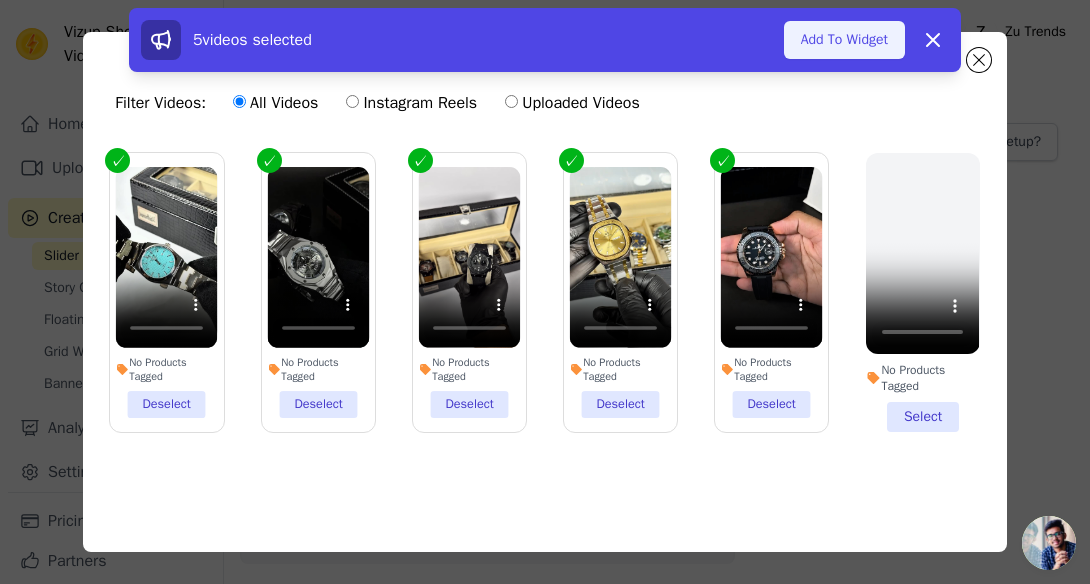 click on "Add To Widget" at bounding box center (844, 40) 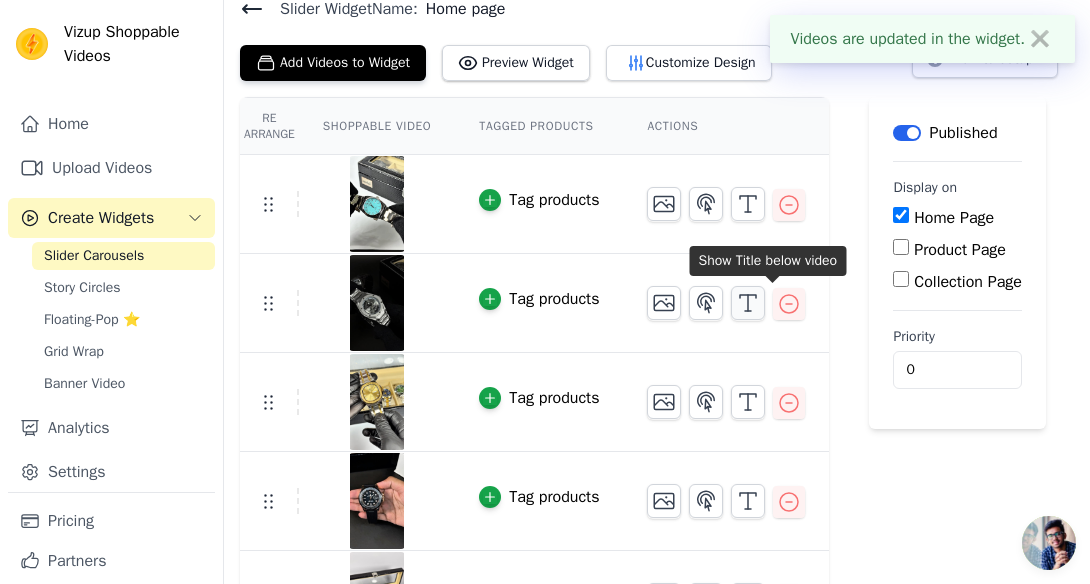 scroll, scrollTop: 149, scrollLeft: 0, axis: vertical 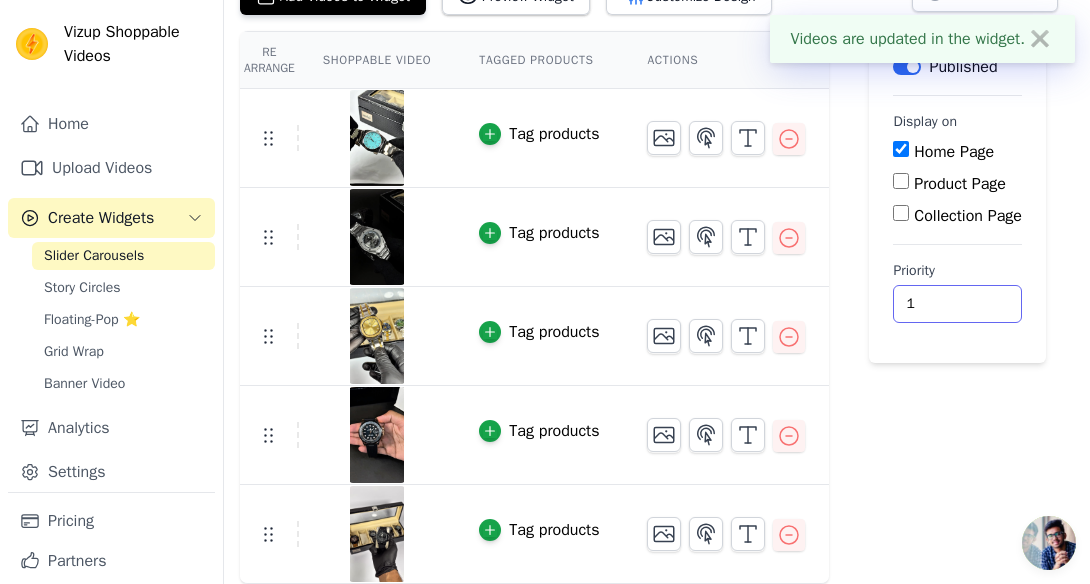 click on "1" at bounding box center [957, 304] 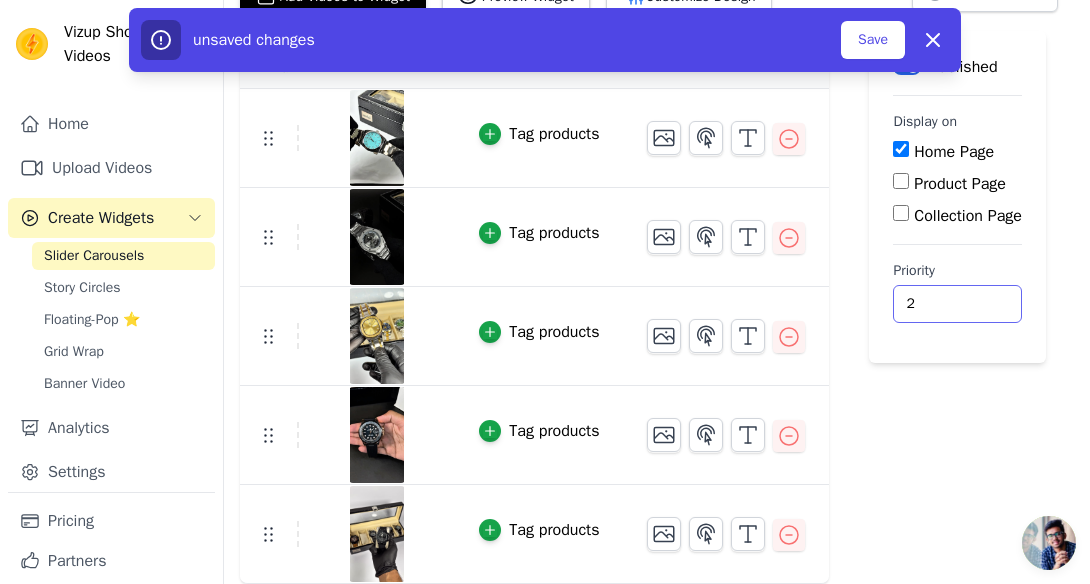 click on "2" at bounding box center (957, 304) 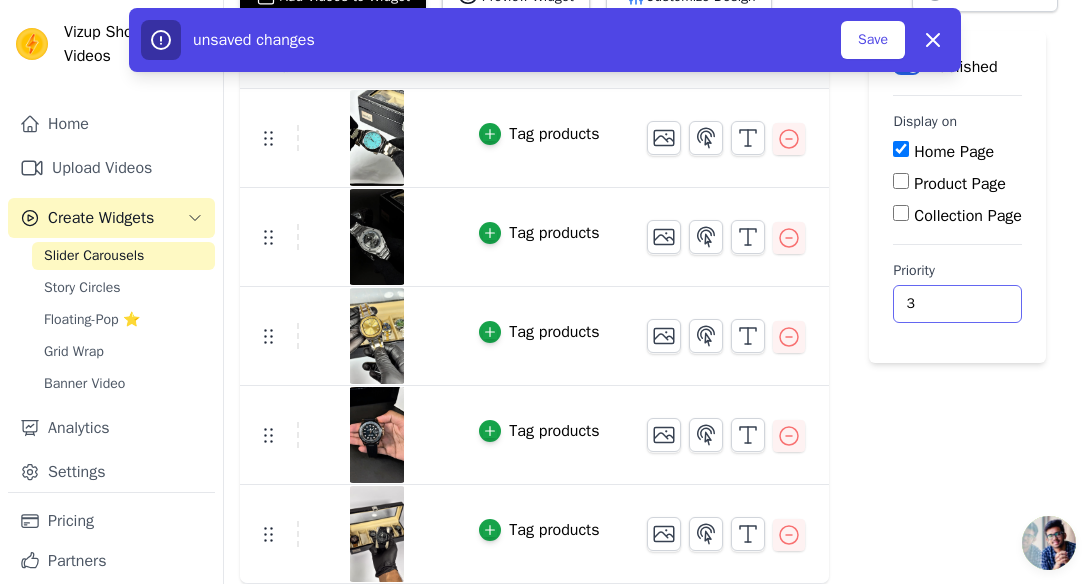 click on "3" at bounding box center [957, 304] 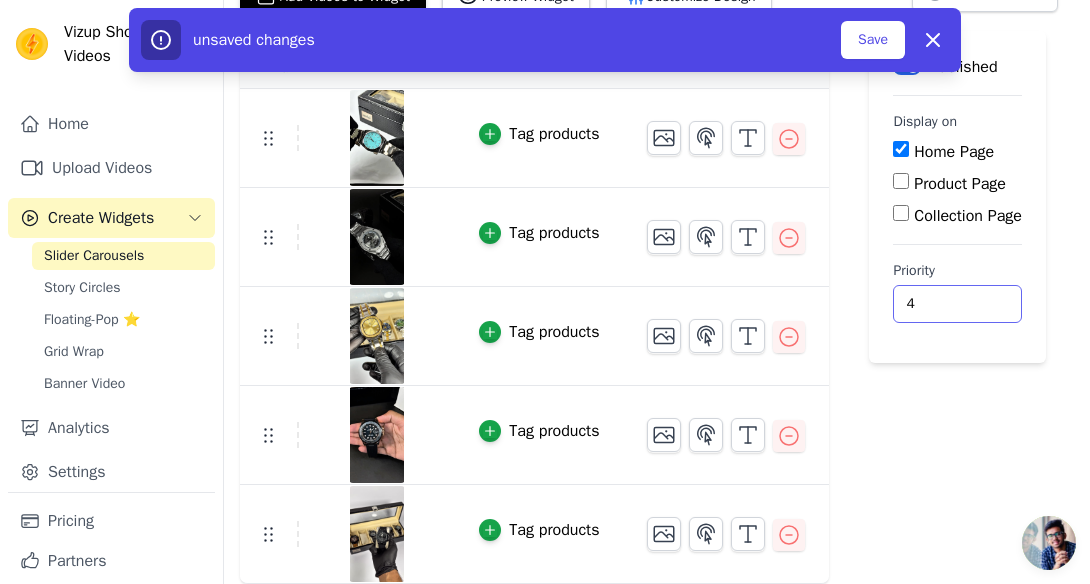 click on "4" at bounding box center (957, 304) 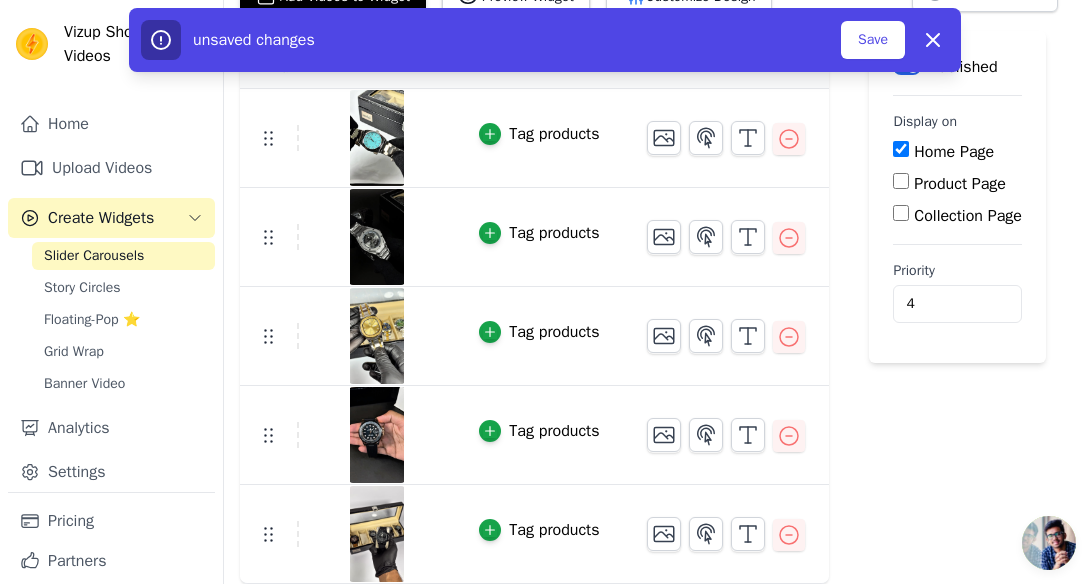 click on "Label     Published     Display on     Home Page     Product Page       Collection Page       Priority   4     unsaved changes   Save   Dismiss" at bounding box center (957, 307) 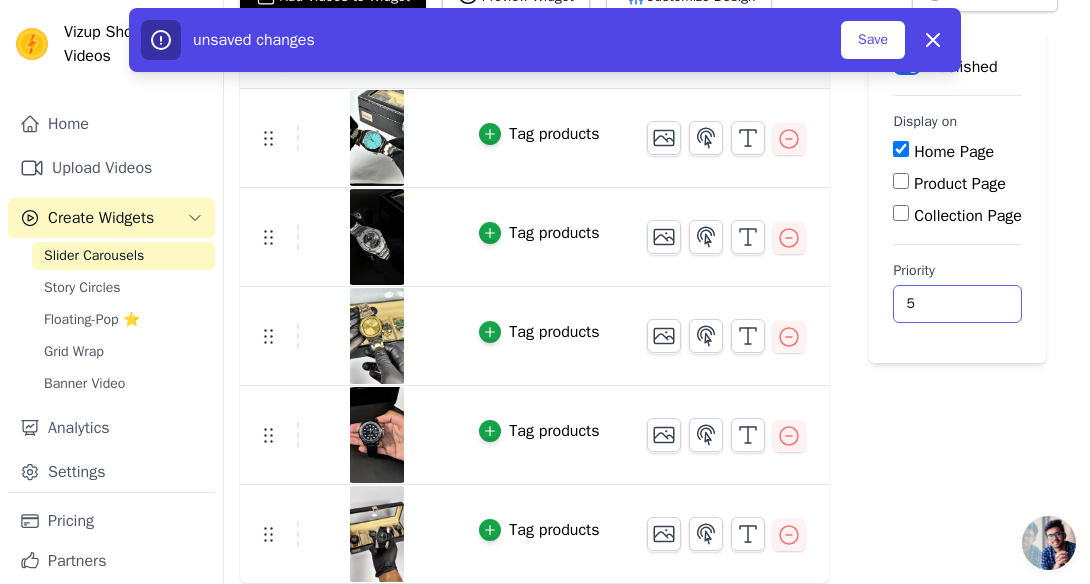 click on "5" at bounding box center (957, 304) 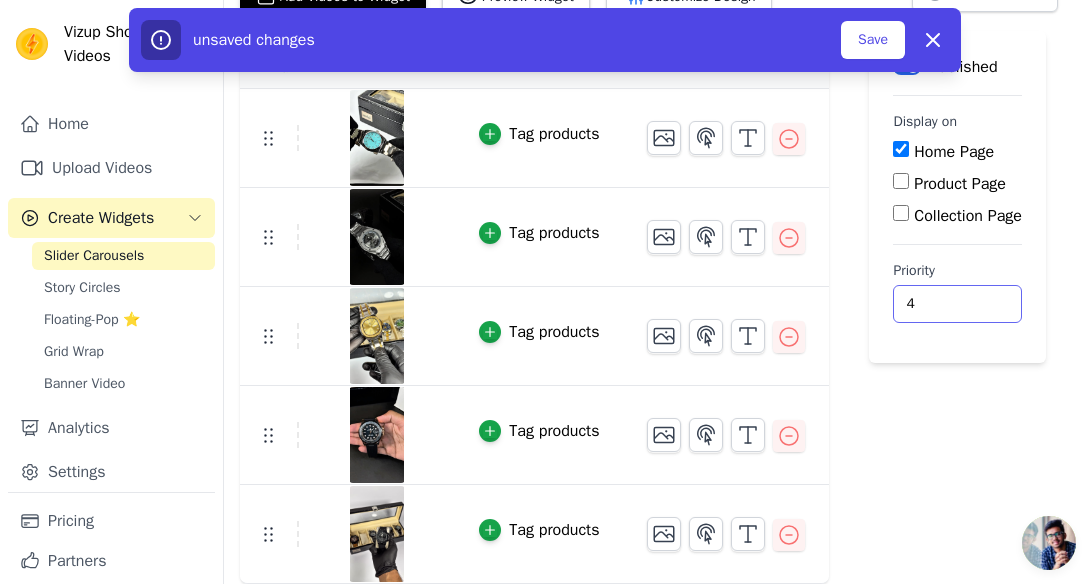 click on "4" at bounding box center (957, 304) 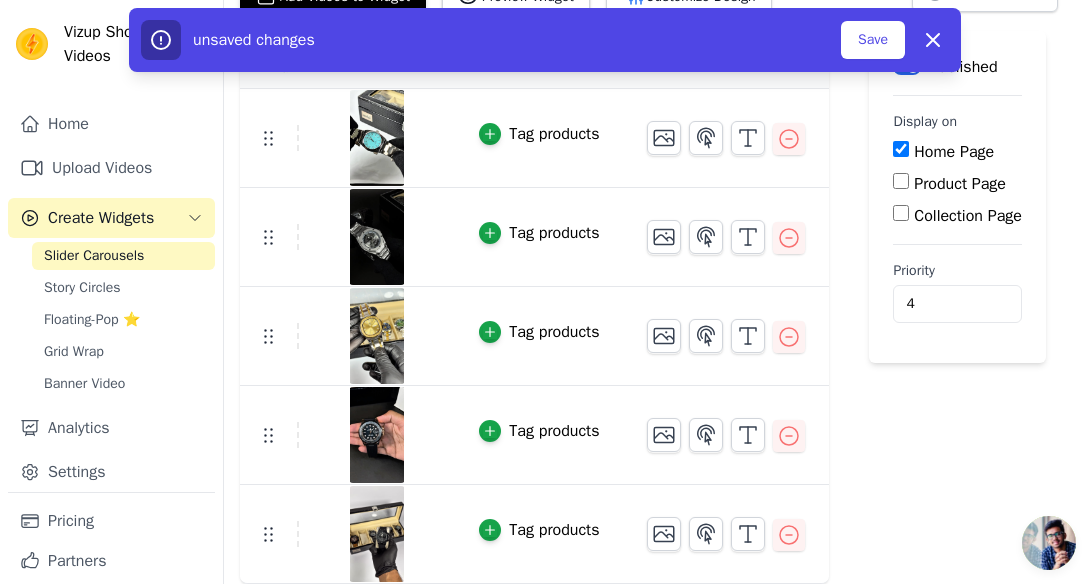 click on "Label     Published     Display on     Home Page     Product Page       Collection Page       Priority   4     unsaved changes   Save   Dismiss" at bounding box center (957, 307) 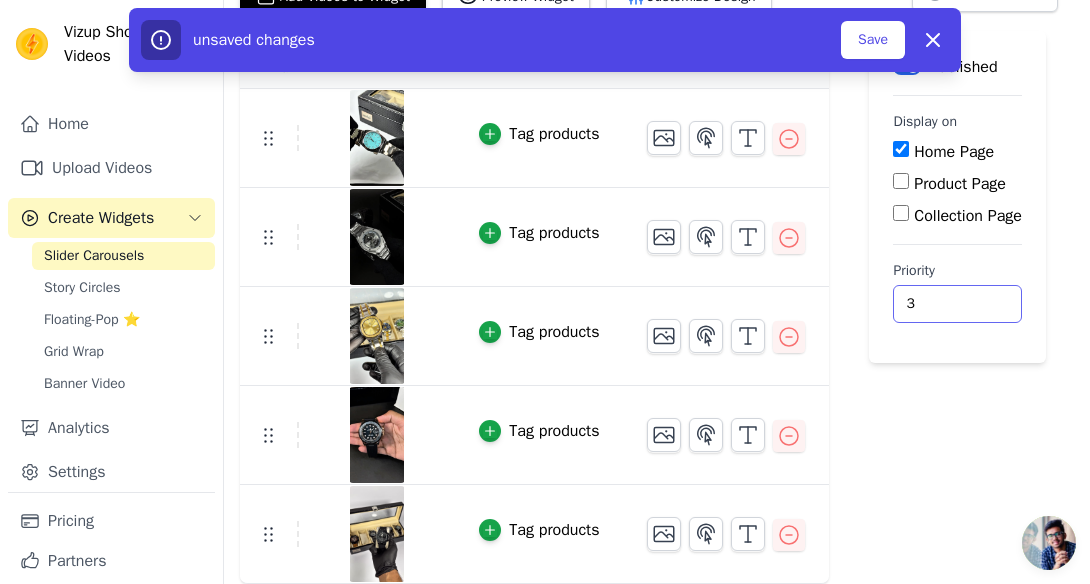 type on "3" 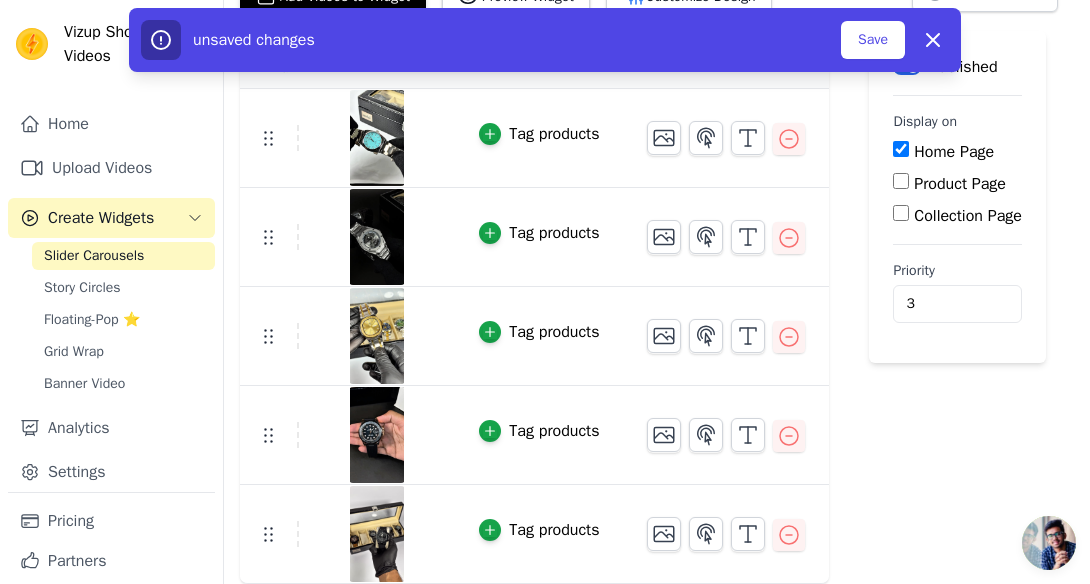 click on "Label     Published     Display on     Home Page     Product Page       Collection Page       Priority   3     unsaved changes   Save   Dismiss" at bounding box center (957, 307) 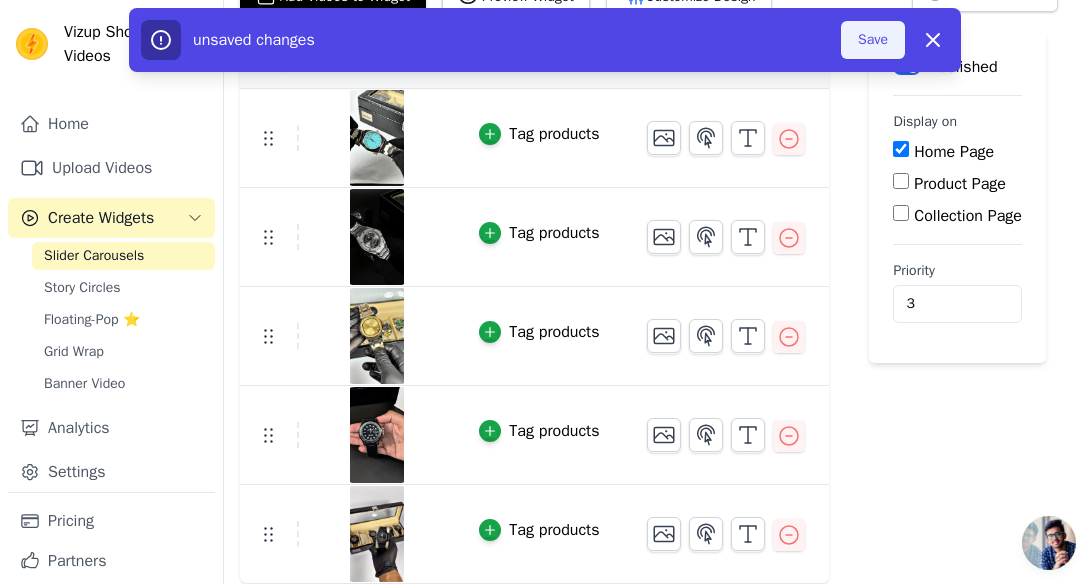 click on "Save" at bounding box center [873, 40] 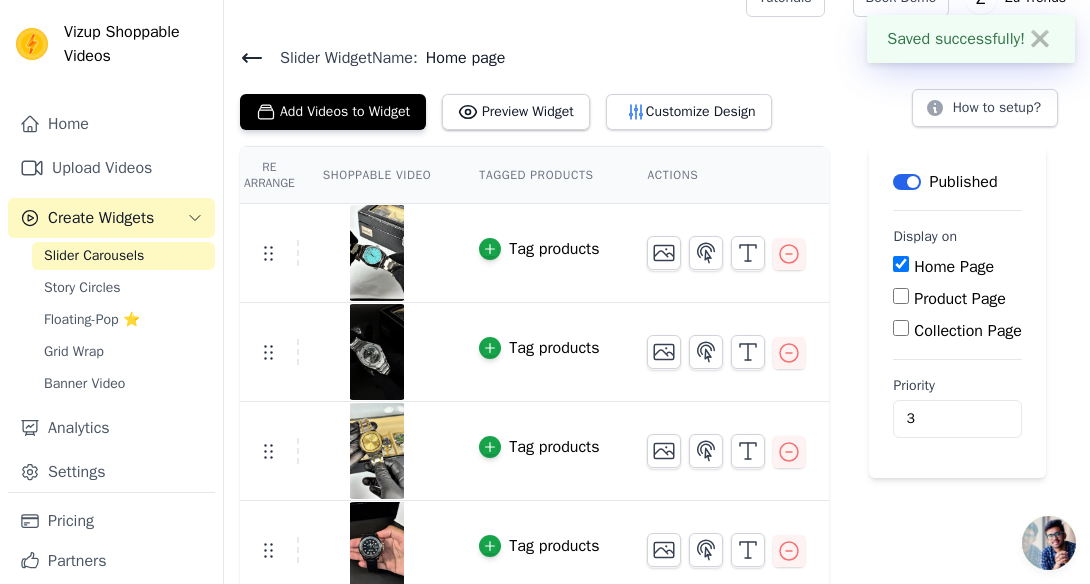 scroll, scrollTop: 0, scrollLeft: 0, axis: both 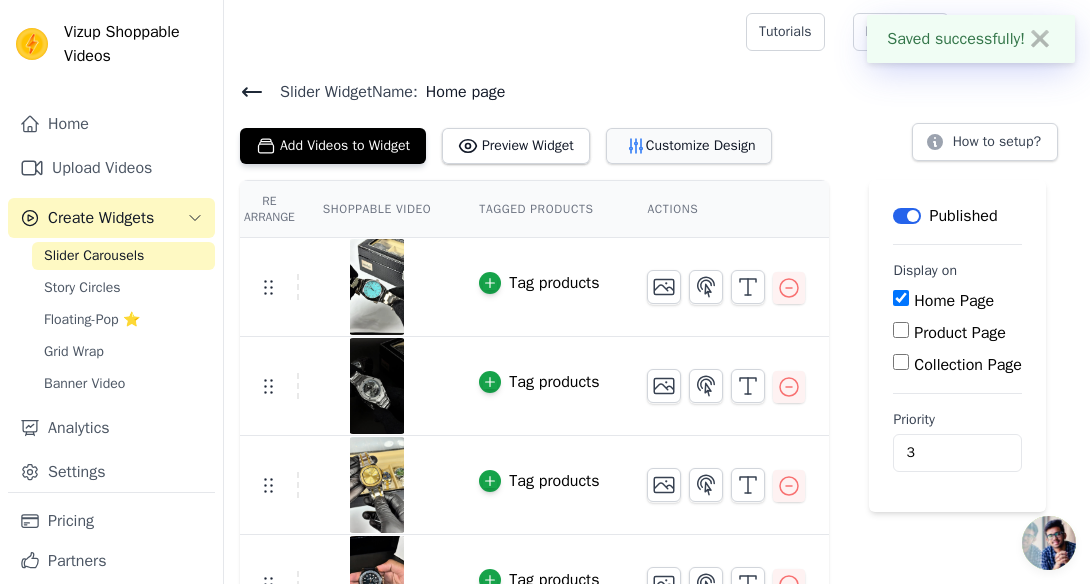 click on "Customize Design" at bounding box center (689, 146) 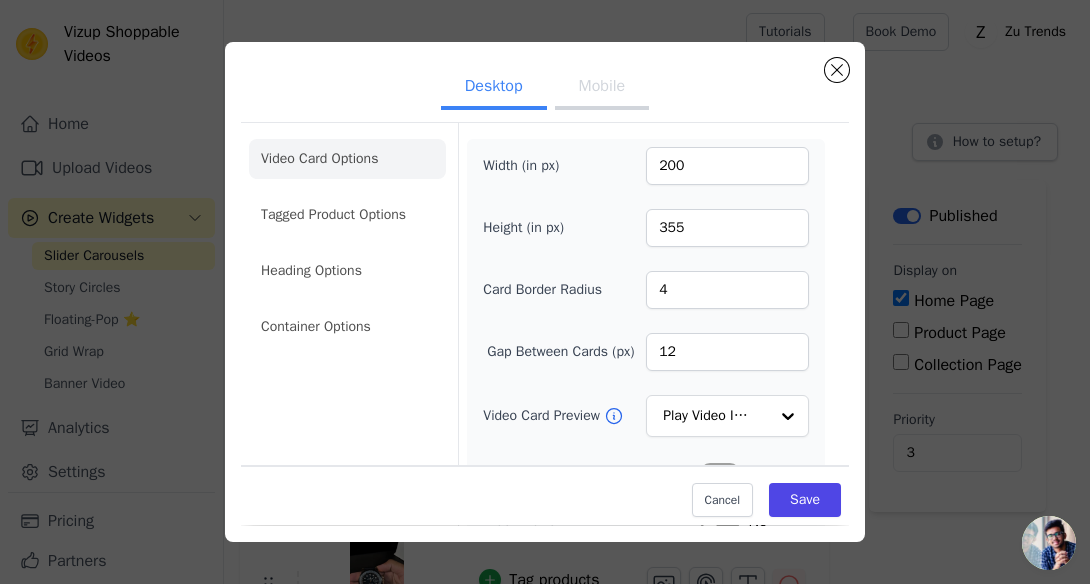 click on "Mobile" at bounding box center [602, 88] 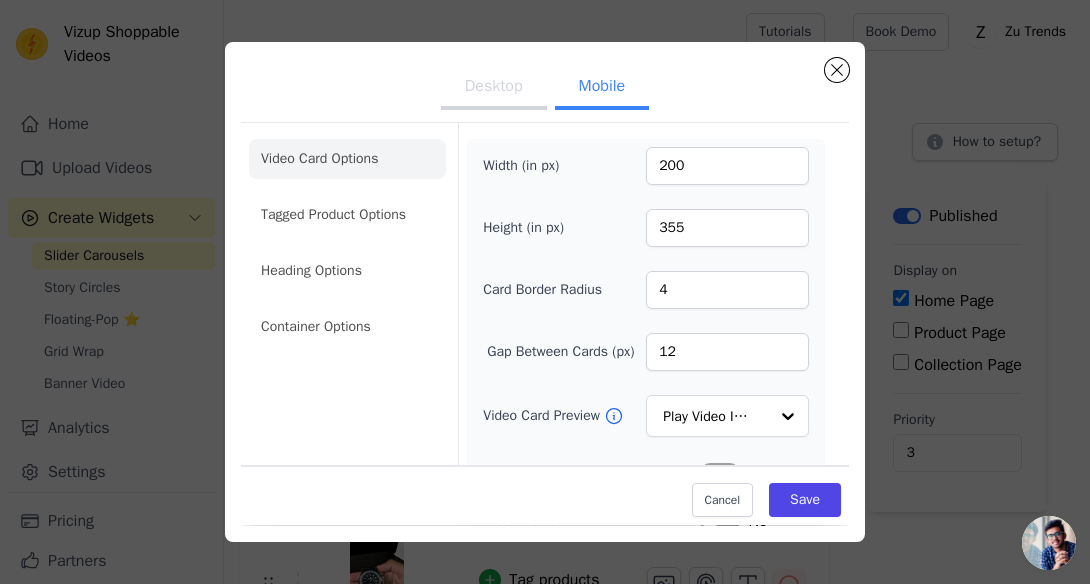 click on "Desktop" at bounding box center [494, 88] 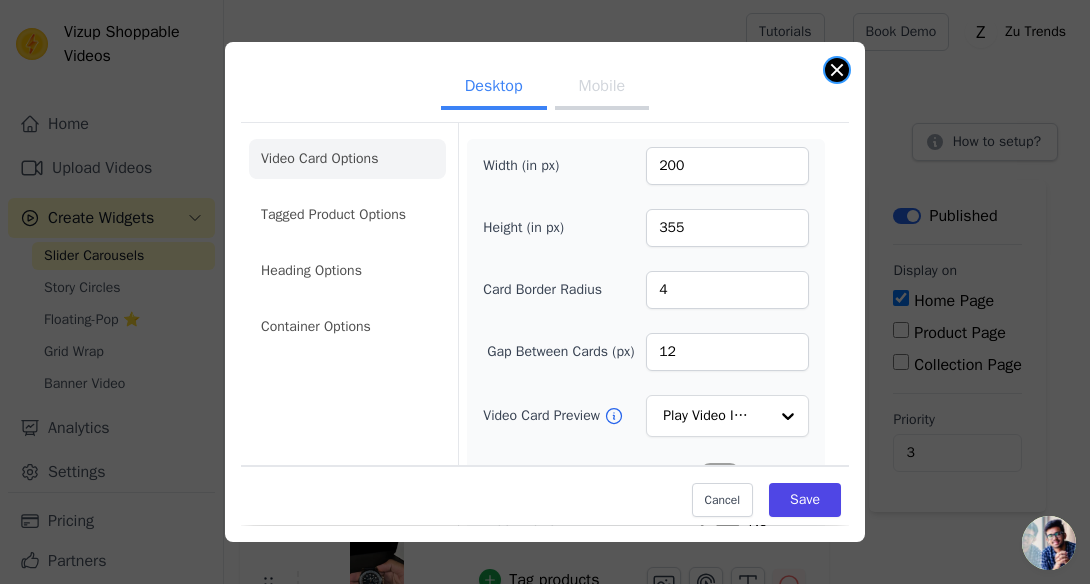 click at bounding box center (837, 70) 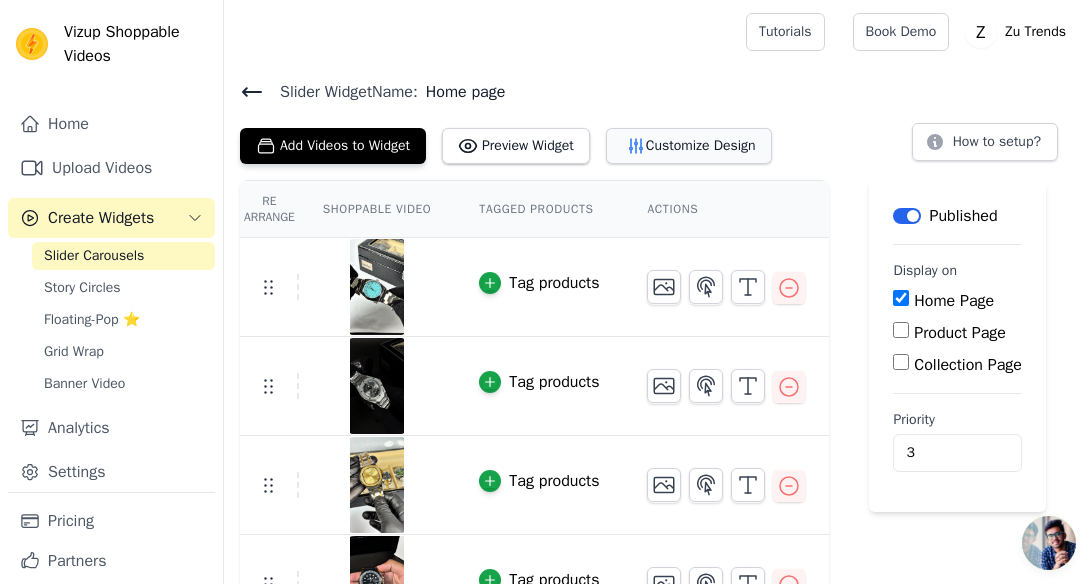 click on "Customize Design" at bounding box center (689, 146) 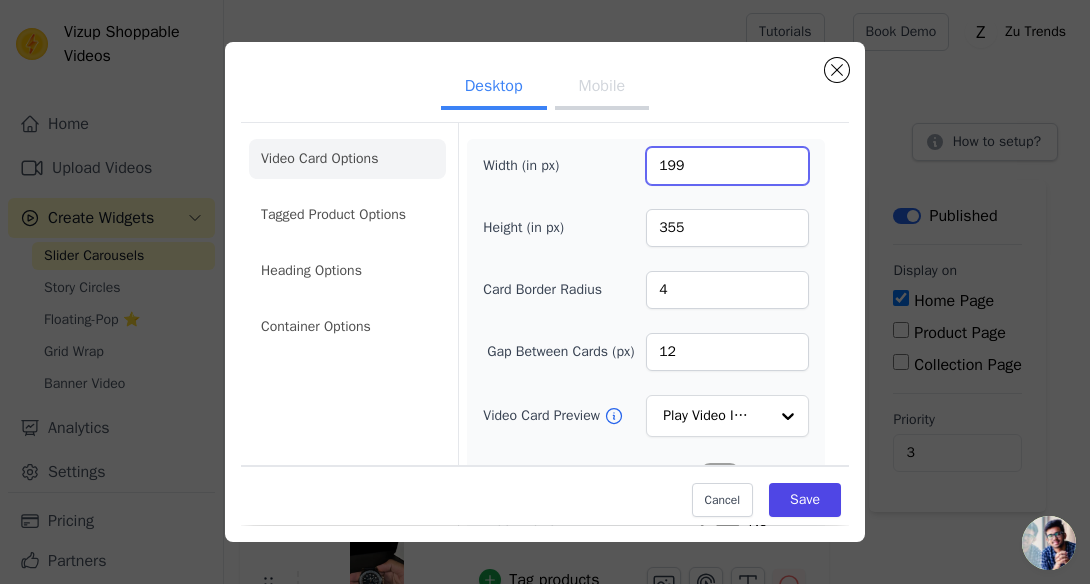 click on "199" at bounding box center (727, 166) 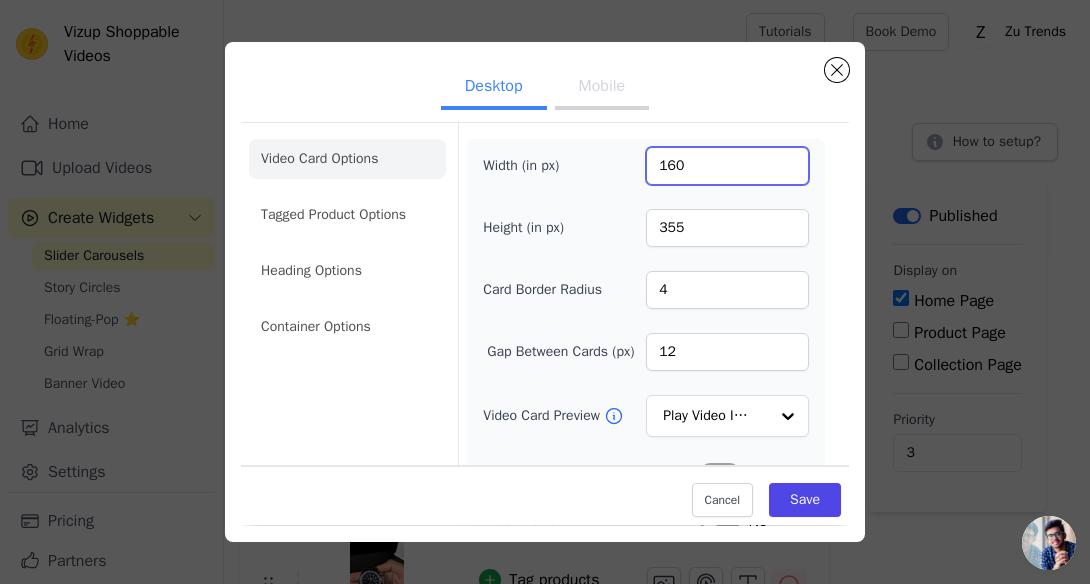 type on "160" 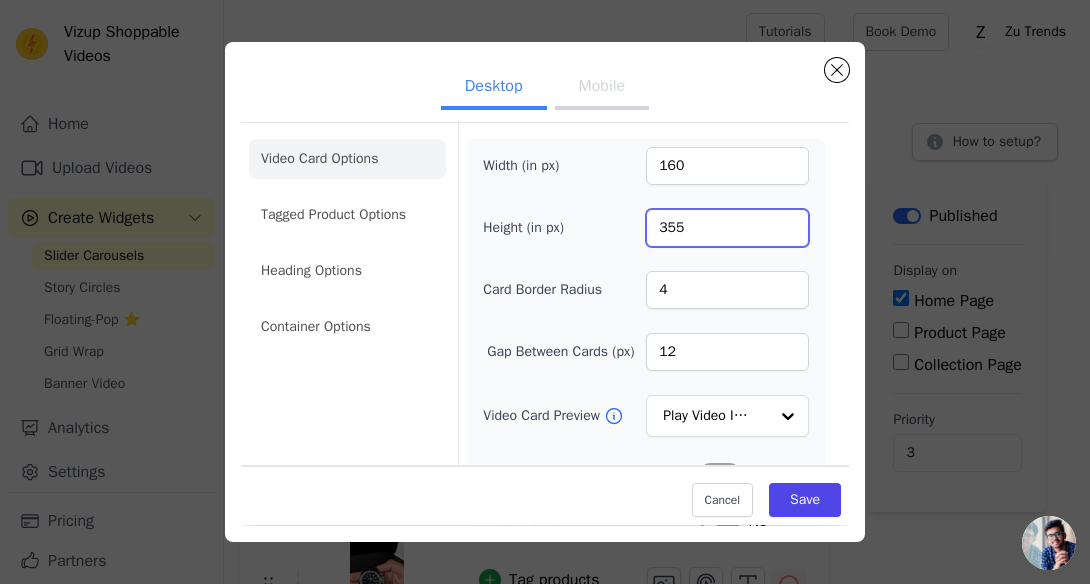 click on "355" at bounding box center [727, 228] 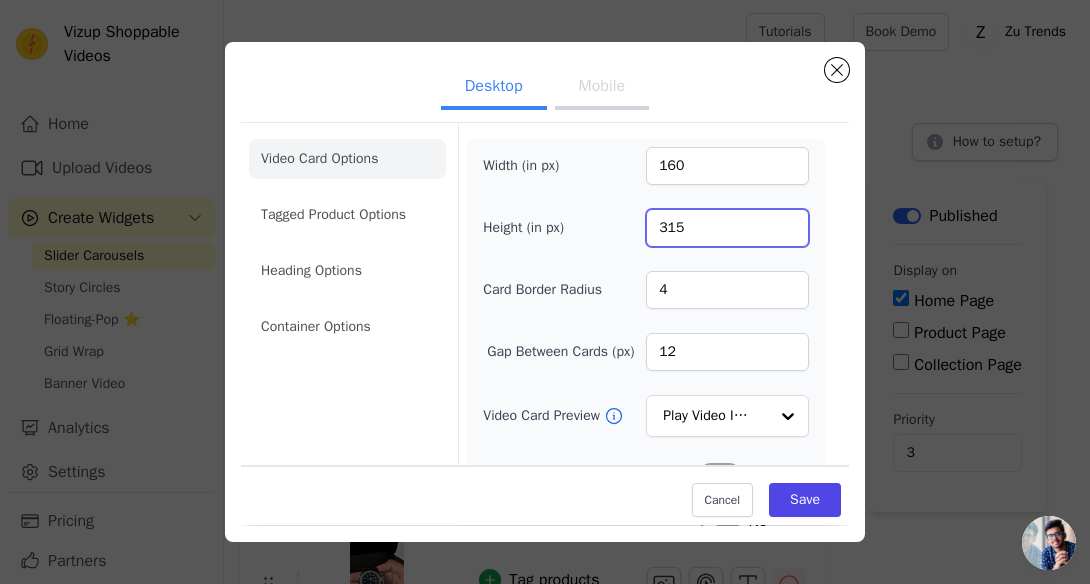 type on "315" 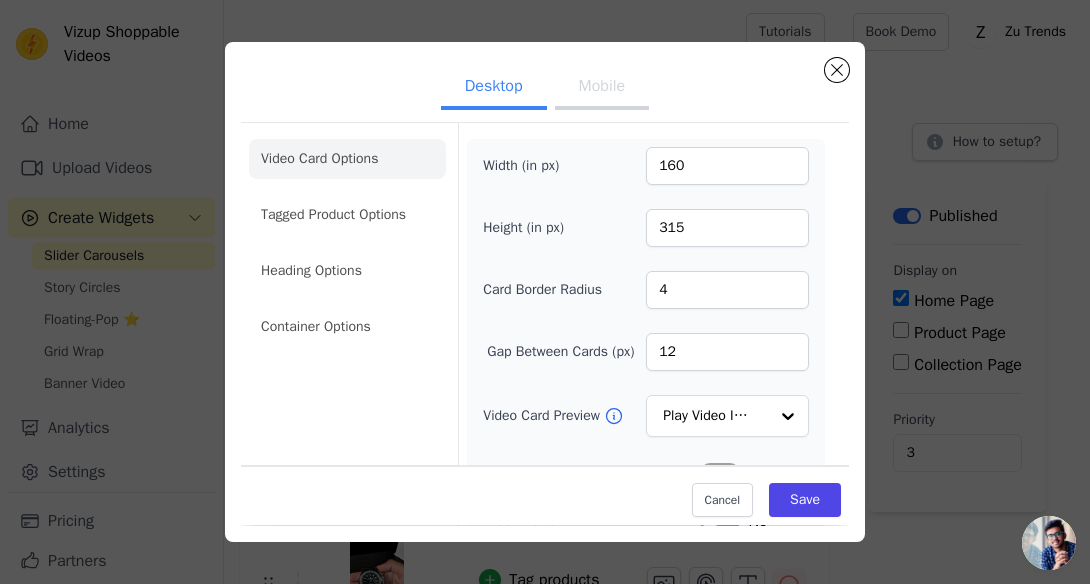 click on "Video Card Options Tagged Product Options Heading Options Container Options   Width (in px)   160   Height (in px)   315   Card Border Radius   4   Gap Between Cards (px)   12   Video Card Preview           Play Video In Loop               Hide Play Button   Label     No   Hide Arrows   Label     No   Remove Video Card Shadow     Label     No   Auto Loop Slider     Label     No   Shopping Icon on Video Cards   Label     No   Add to Cart on Video Cards     Label     No" at bounding box center [545, 431] 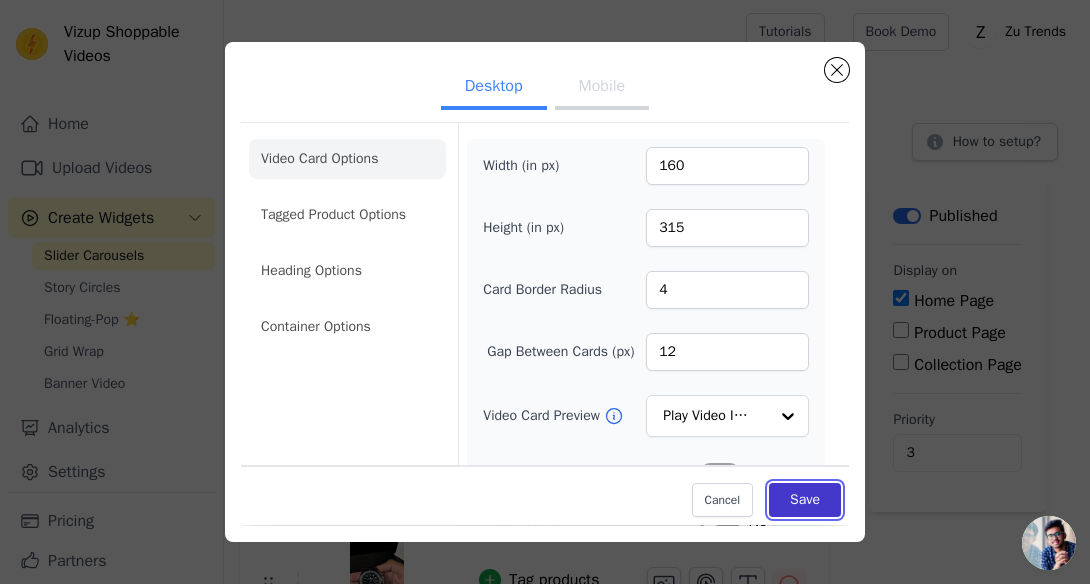 click on "Save" at bounding box center (805, 501) 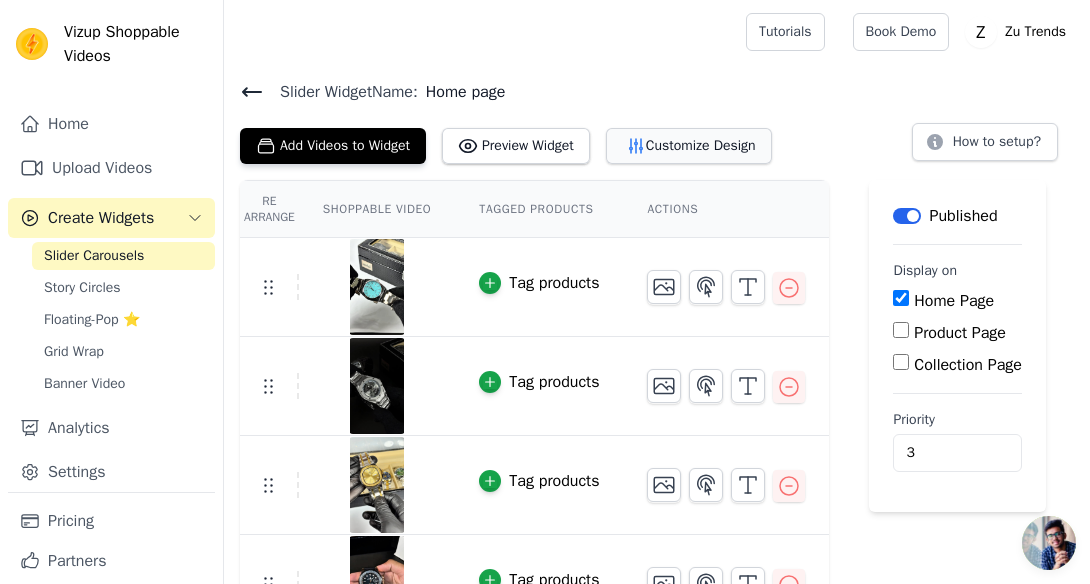 click on "Customize Design" at bounding box center (689, 146) 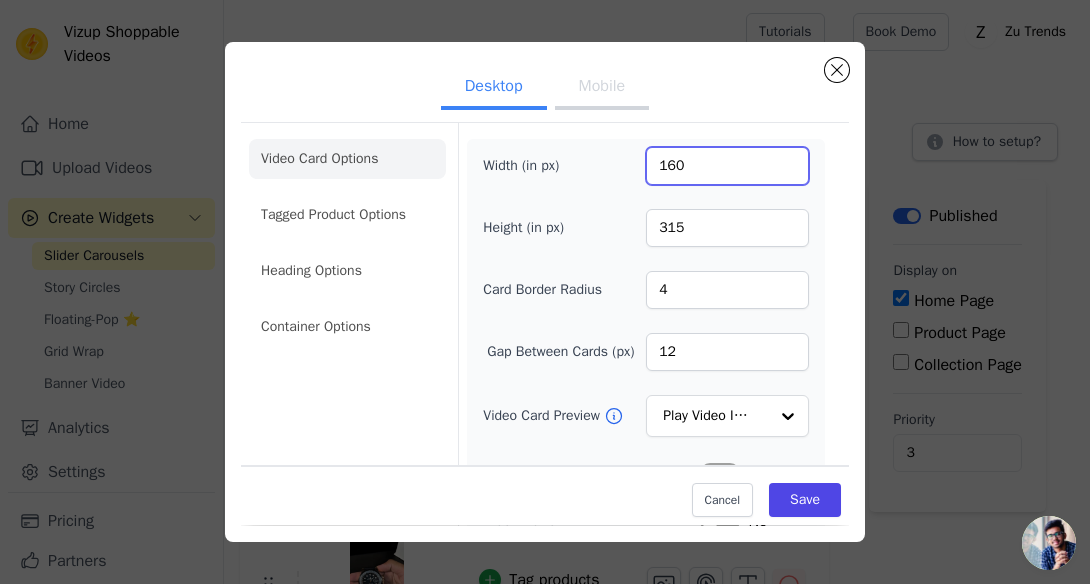 click on "160" at bounding box center (727, 166) 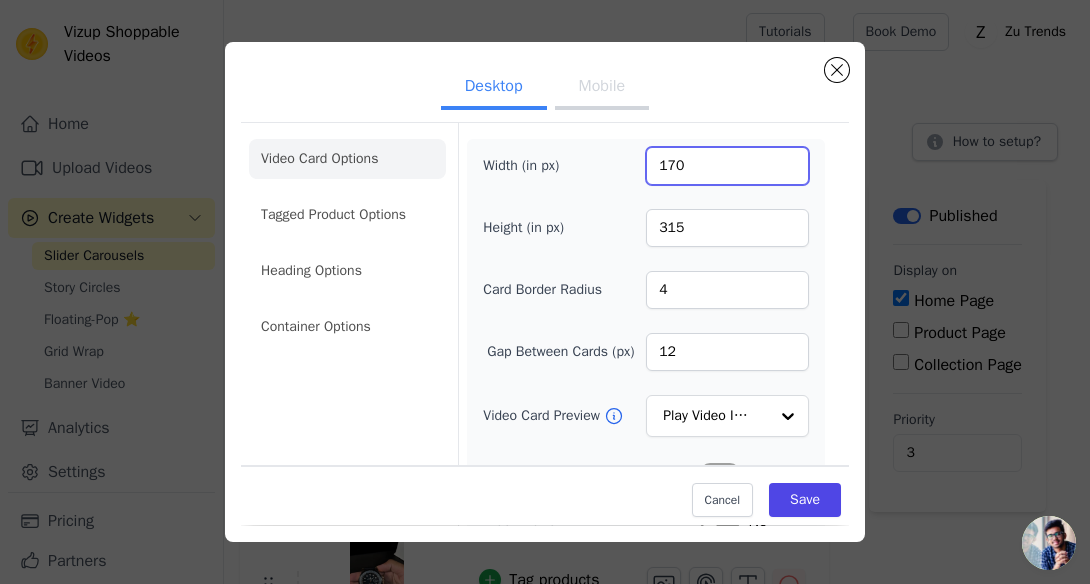 type on "170" 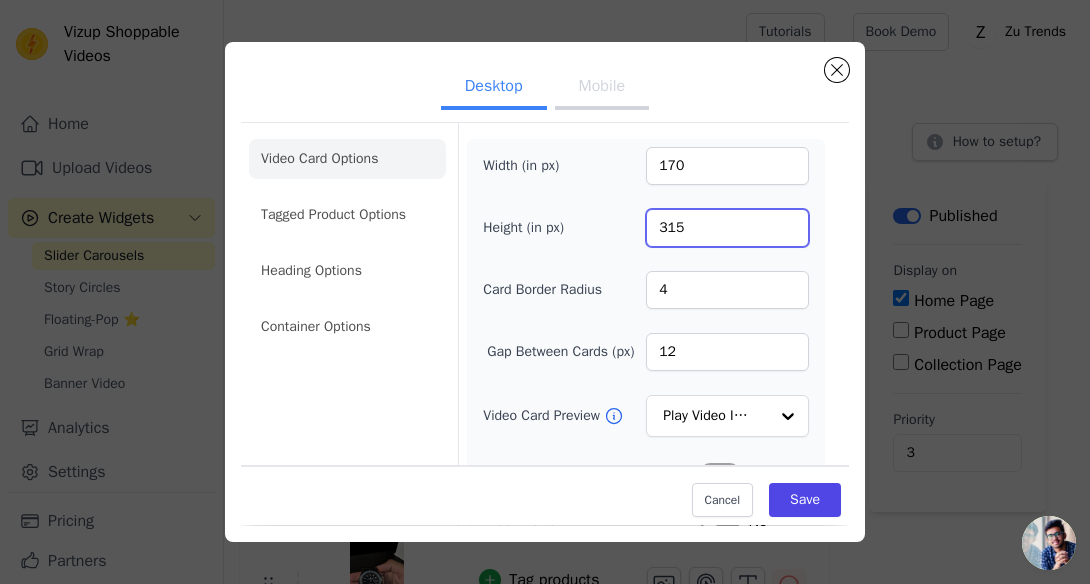 click on "315" at bounding box center (727, 228) 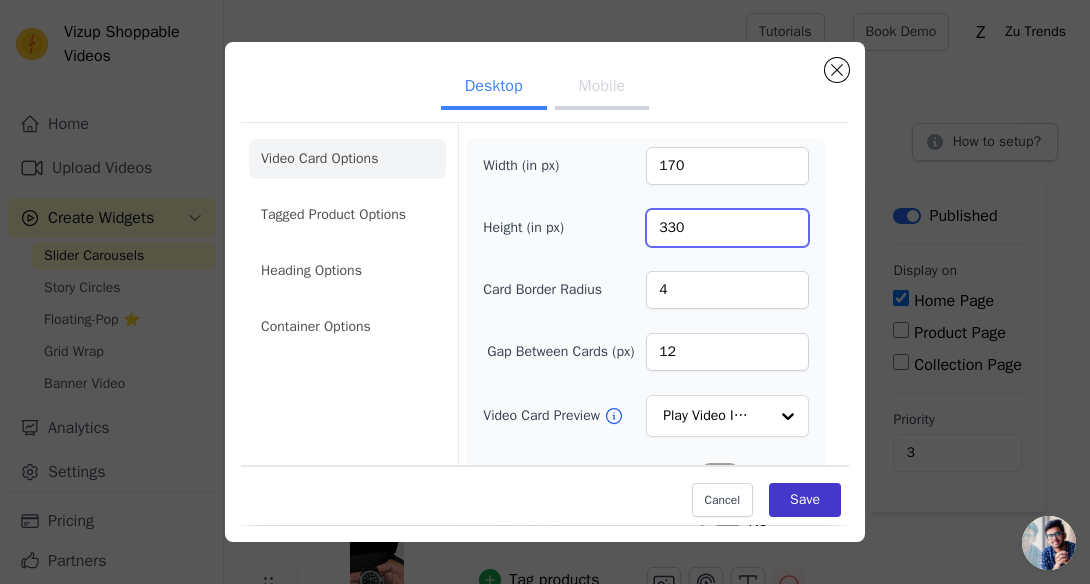 type on "330" 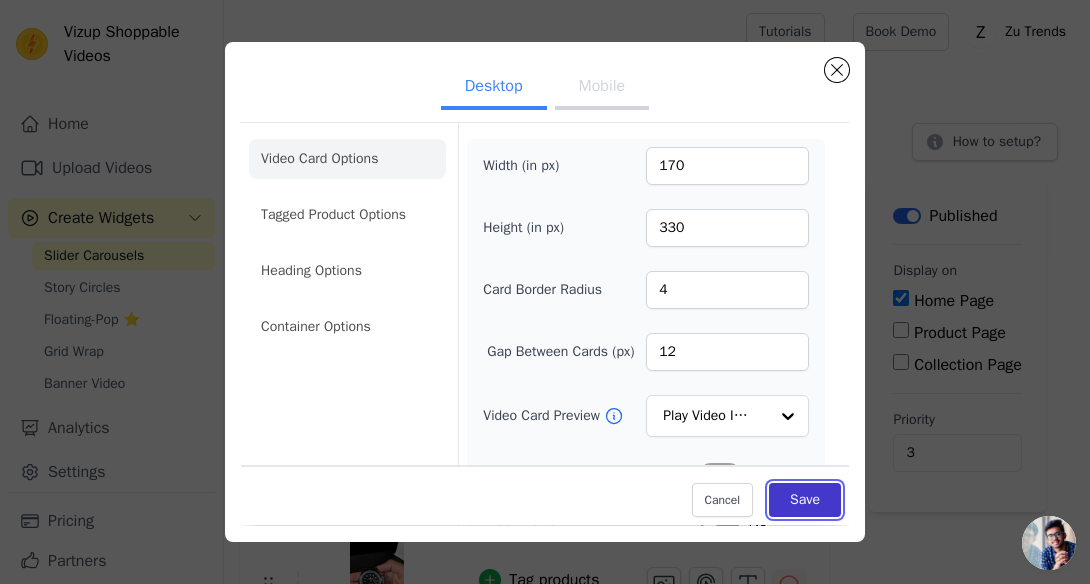 click on "Save" at bounding box center (805, 501) 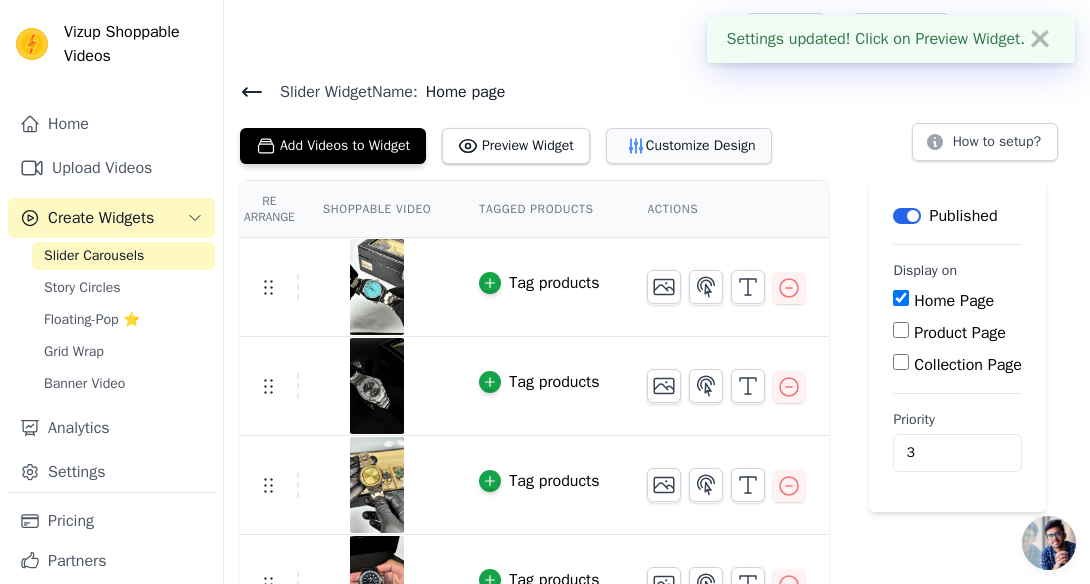 click on "Customize Design" at bounding box center [689, 146] 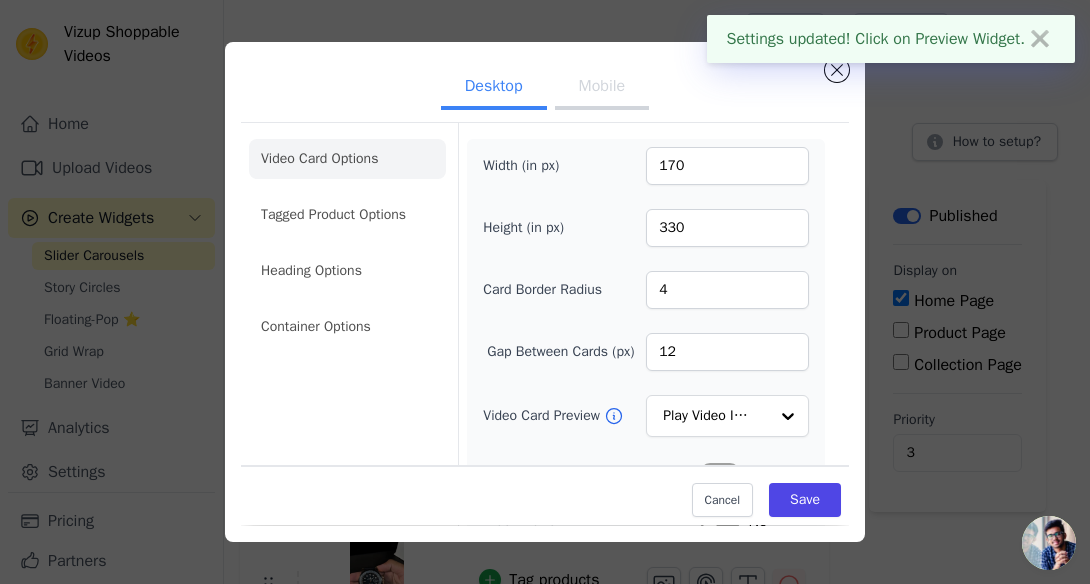 click on "Mobile" at bounding box center [602, 88] 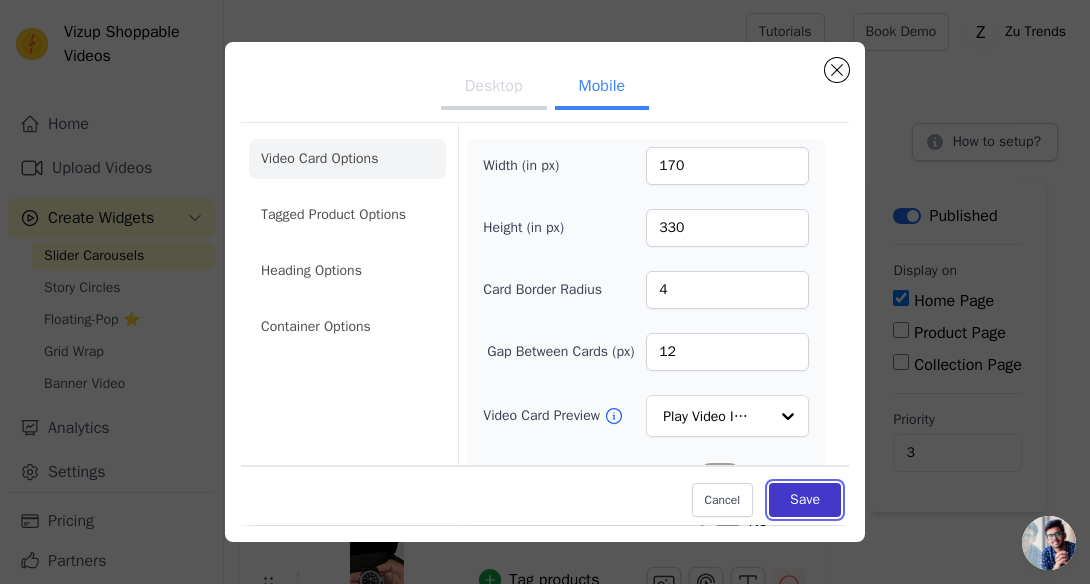 click on "Save" at bounding box center [805, 501] 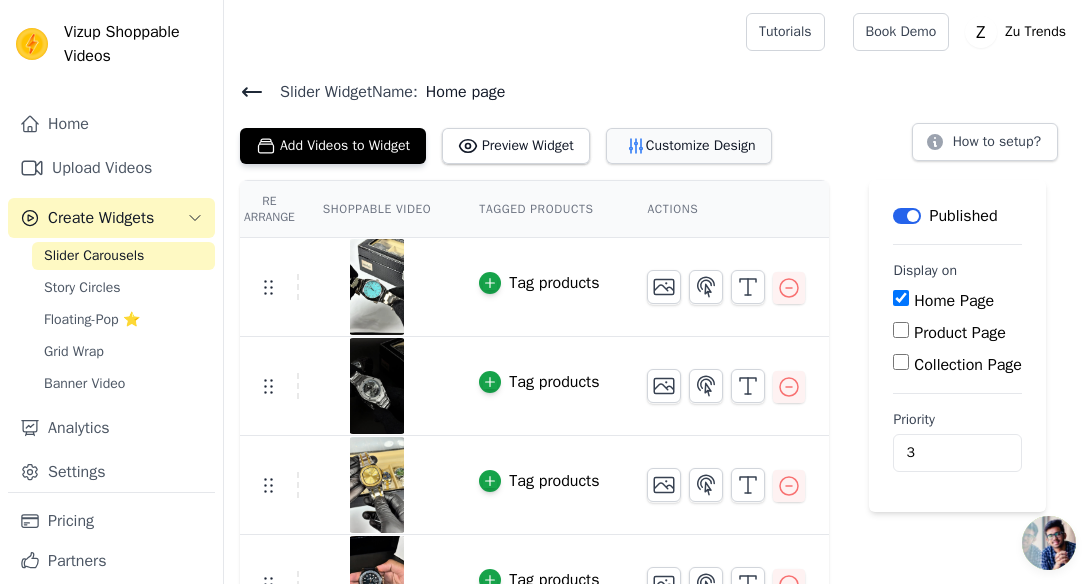 click on "Customize Design" at bounding box center [689, 146] 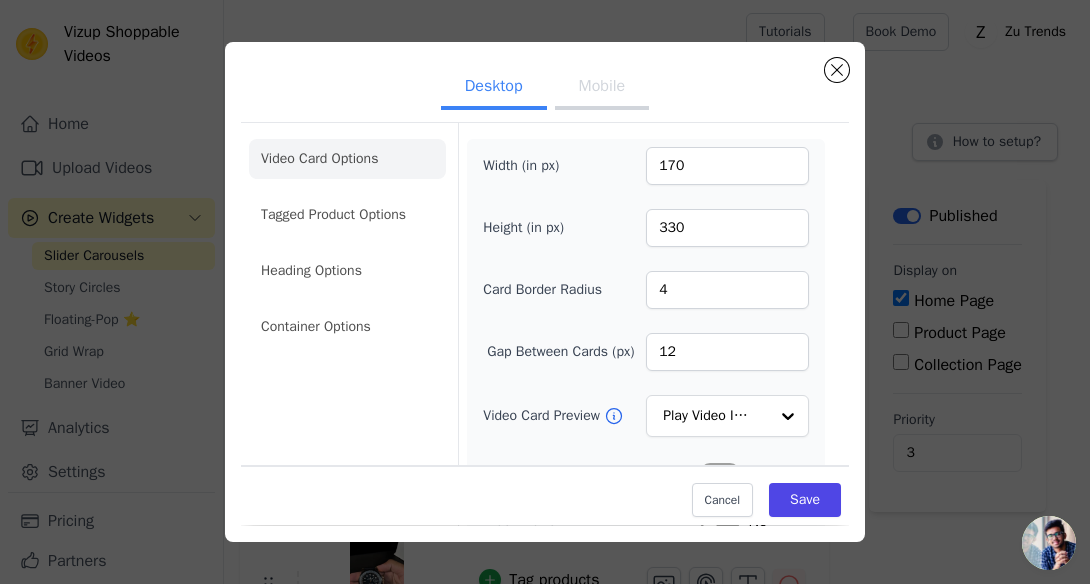 click on "Mobile" at bounding box center (602, 88) 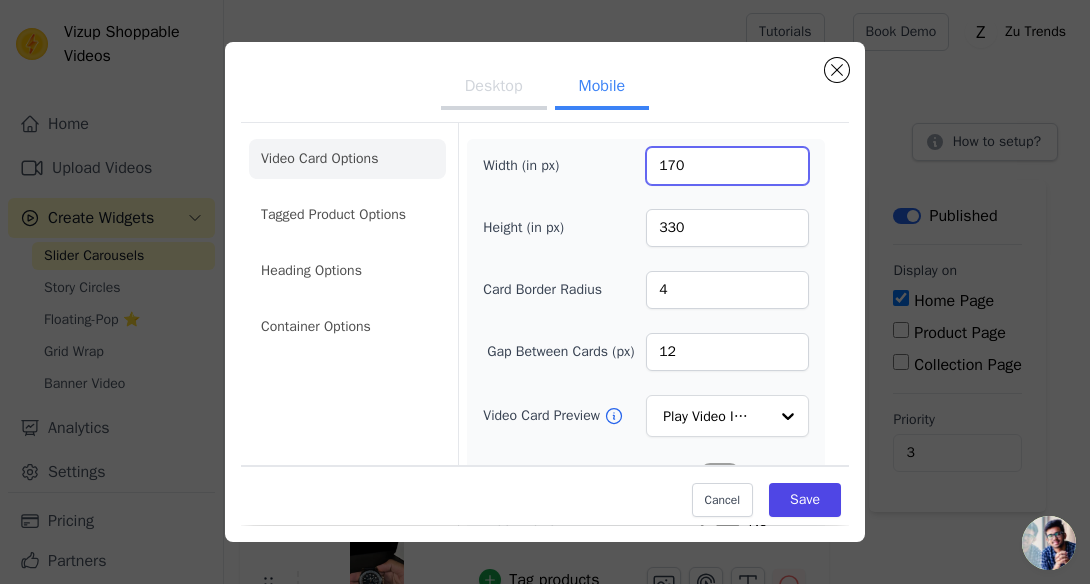 click on "170" at bounding box center [727, 166] 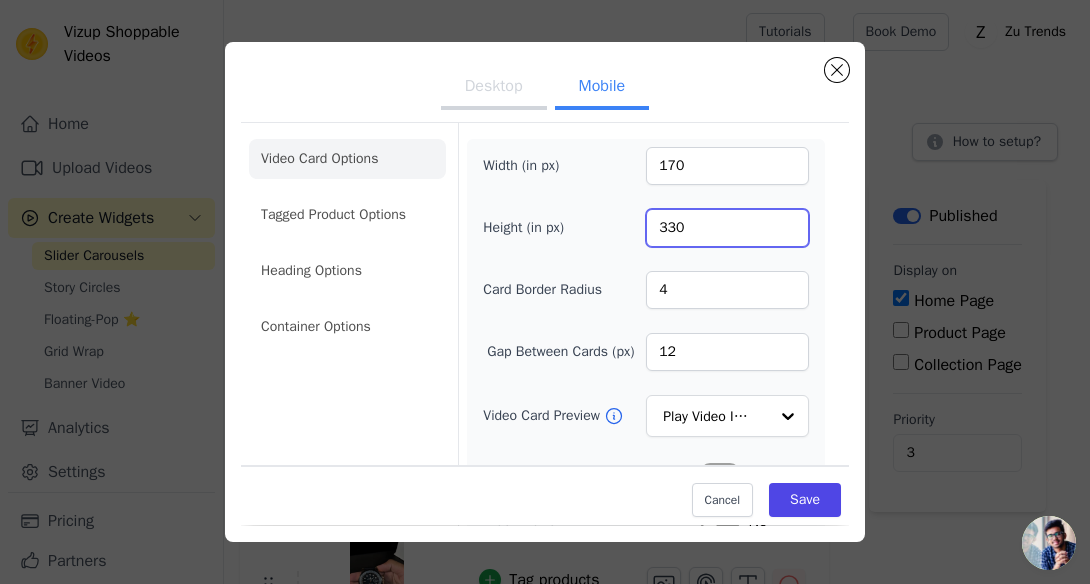click on "330" at bounding box center (727, 228) 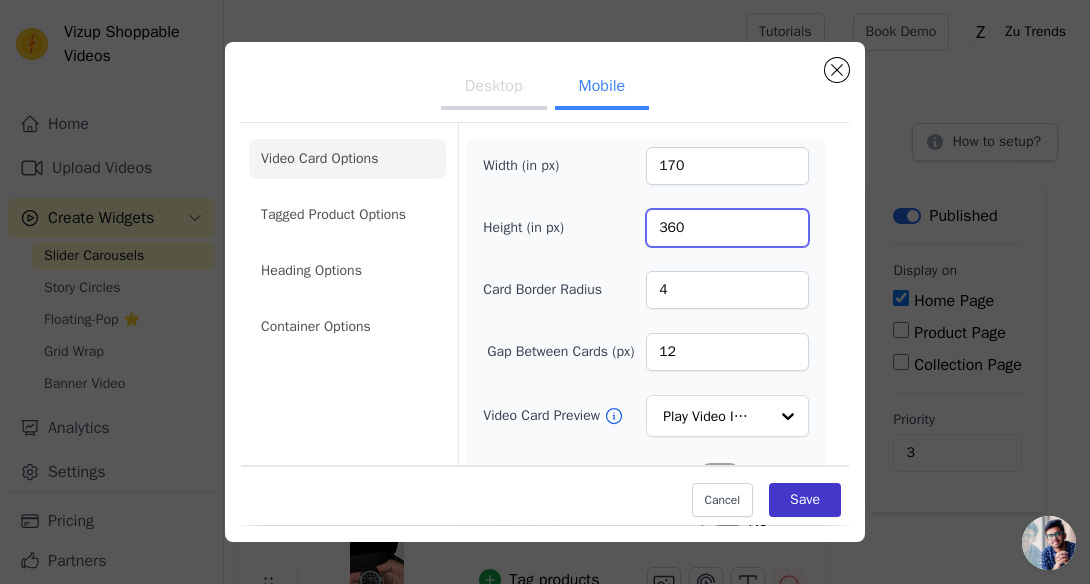 type on "360" 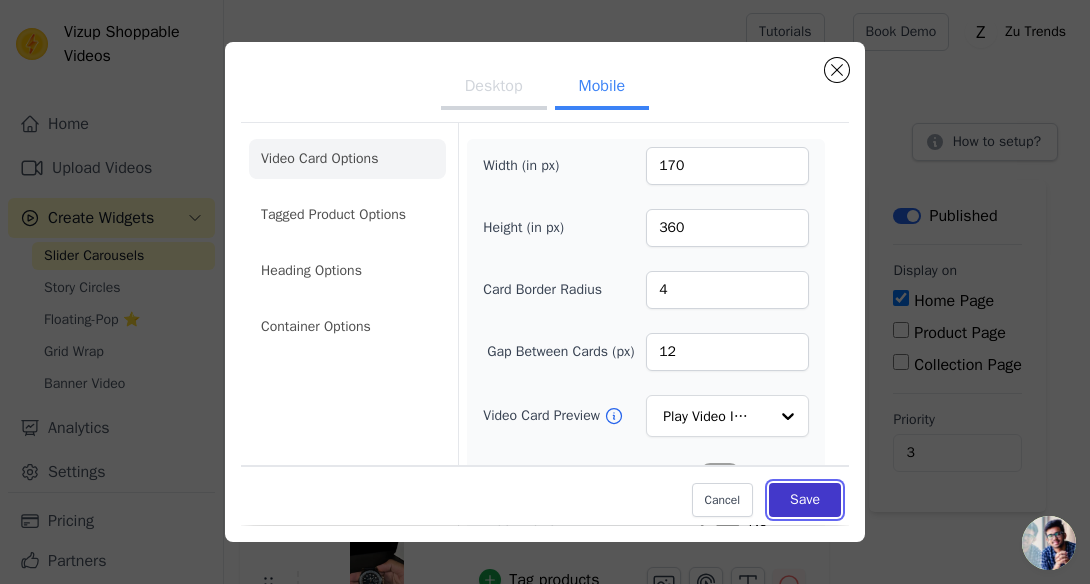 click on "Save" at bounding box center (805, 501) 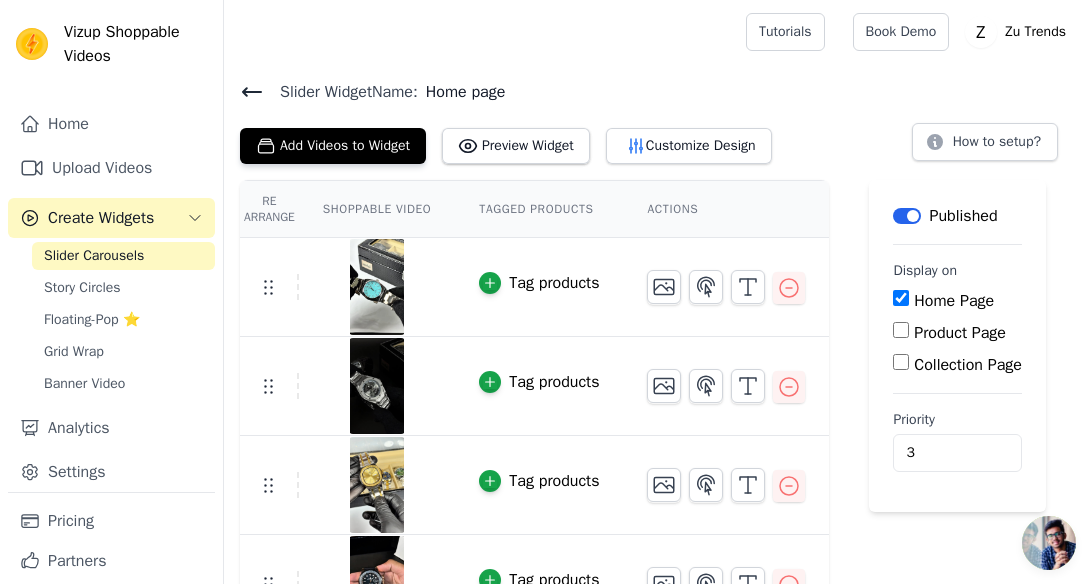 click 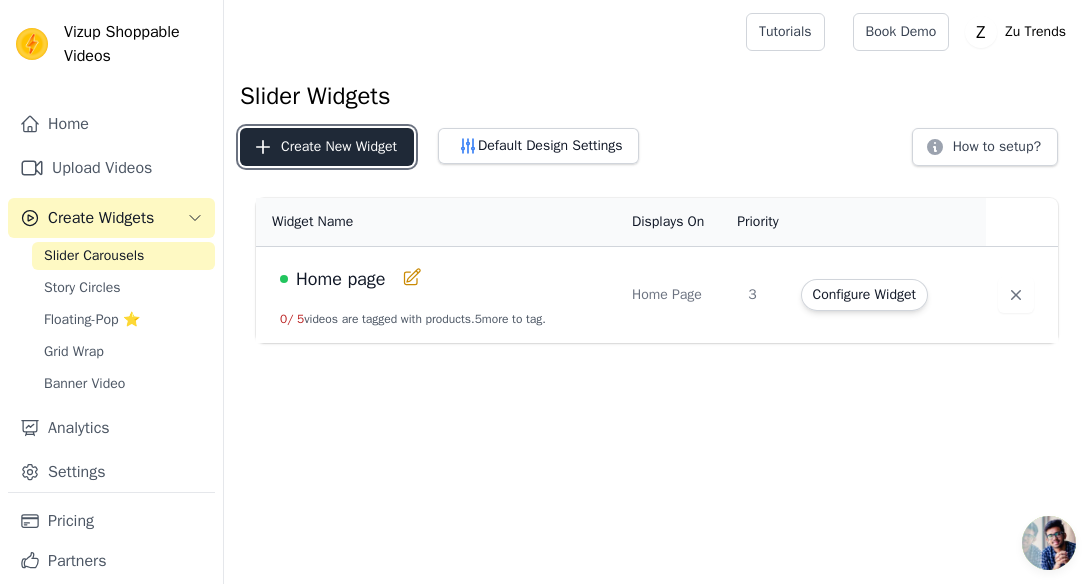 click on "Create New Widget" at bounding box center [327, 147] 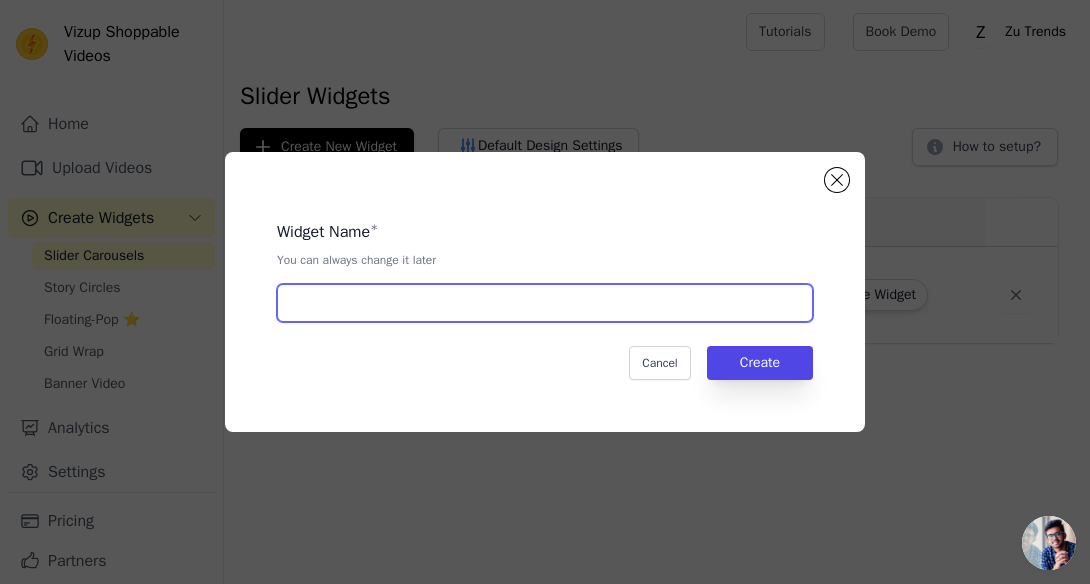 click at bounding box center (545, 303) 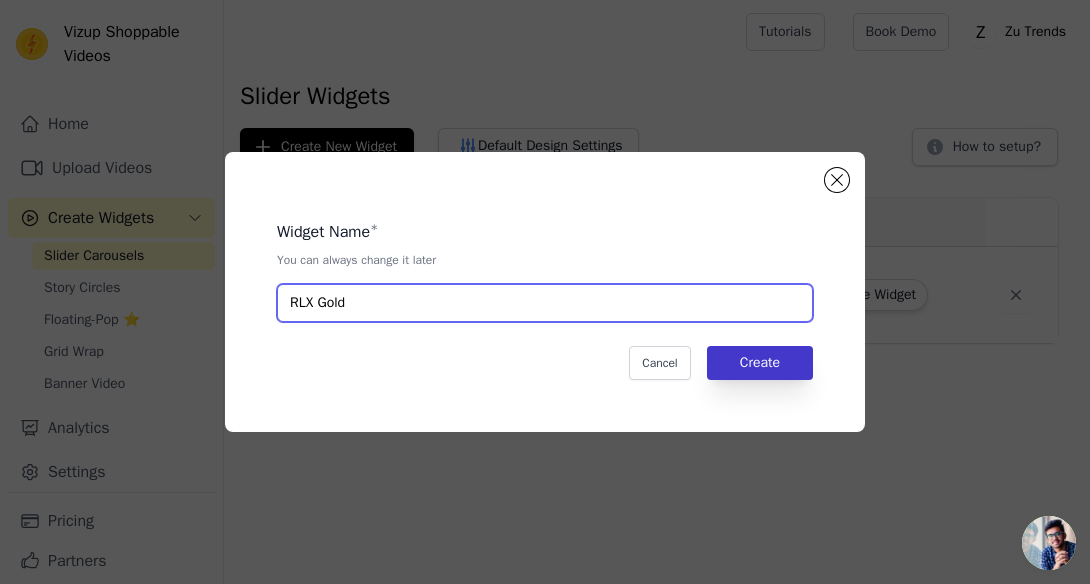 type on "RLX Gold" 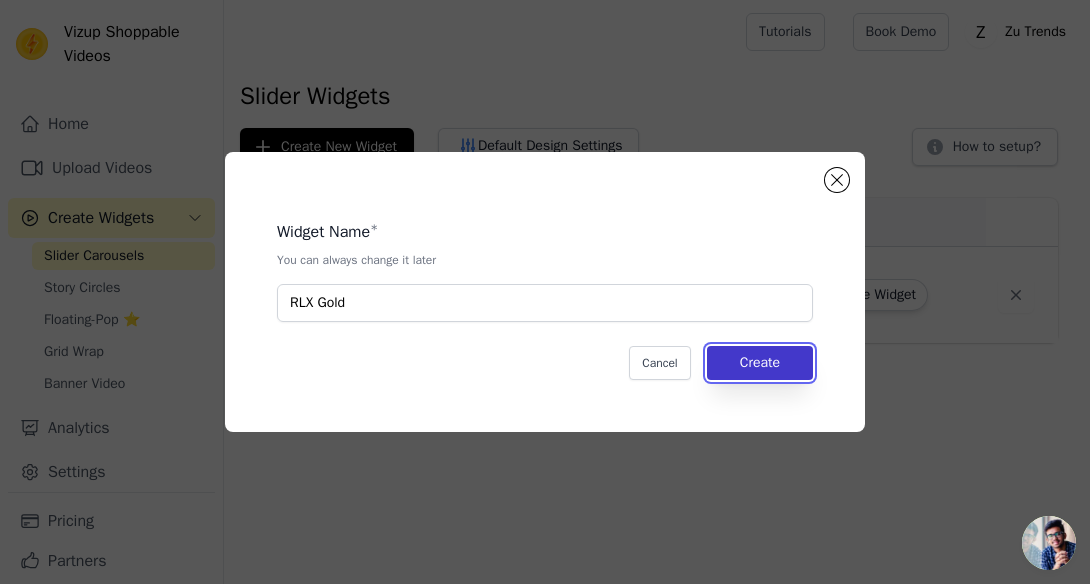 click on "Create" at bounding box center [760, 363] 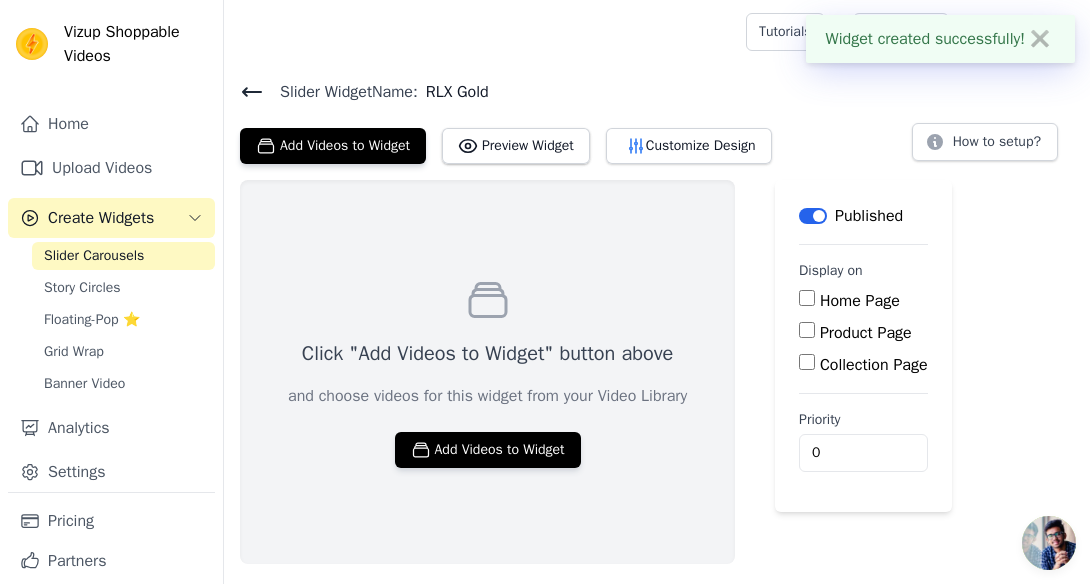 click on "Product Page" at bounding box center [863, 333] 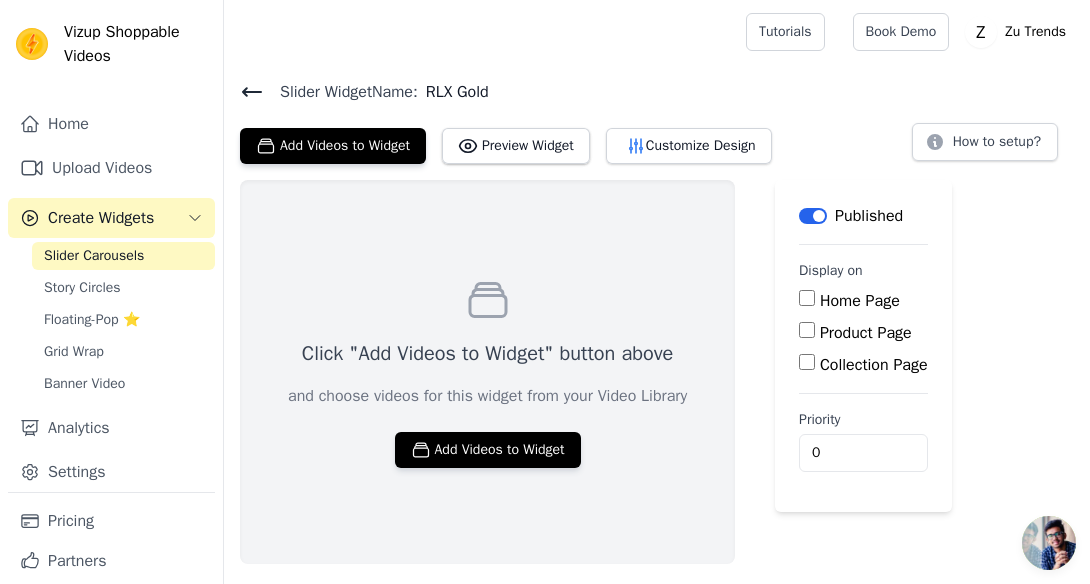 click on "Product Page" at bounding box center [807, 330] 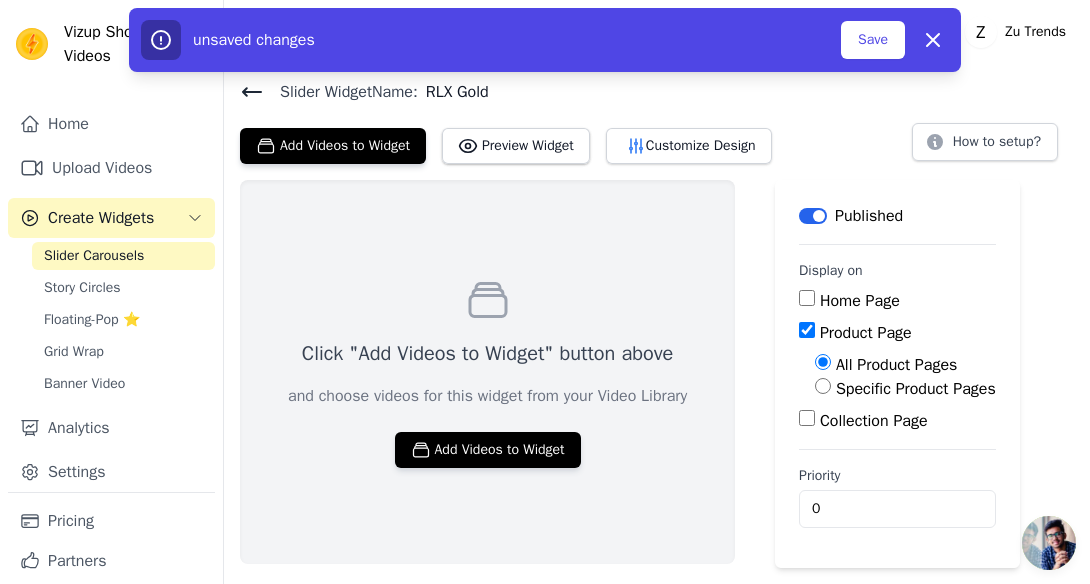 click on "Specific Product Pages" at bounding box center (823, 386) 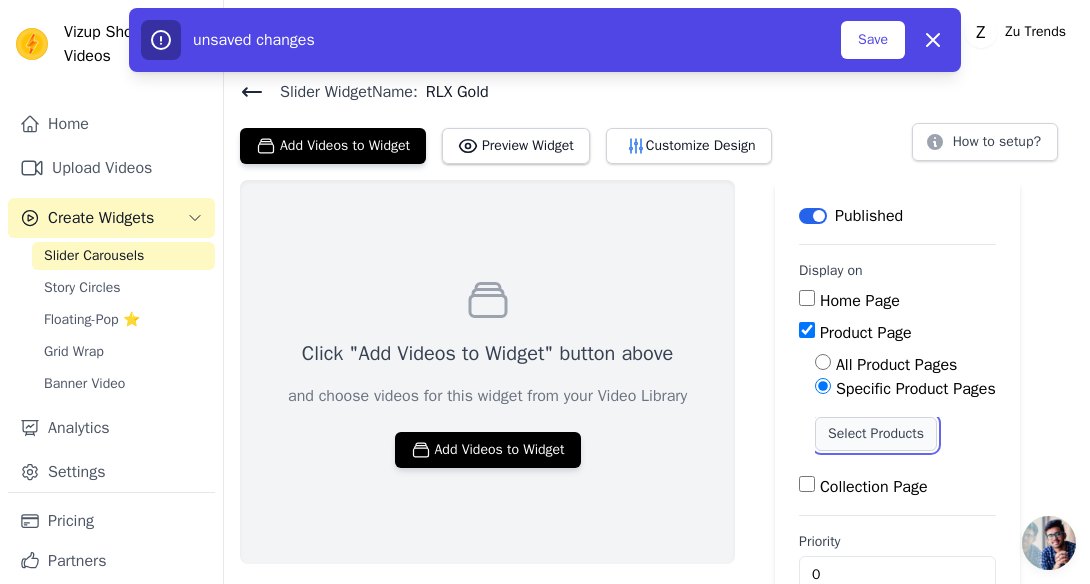 click on "Select Products" at bounding box center [876, 434] 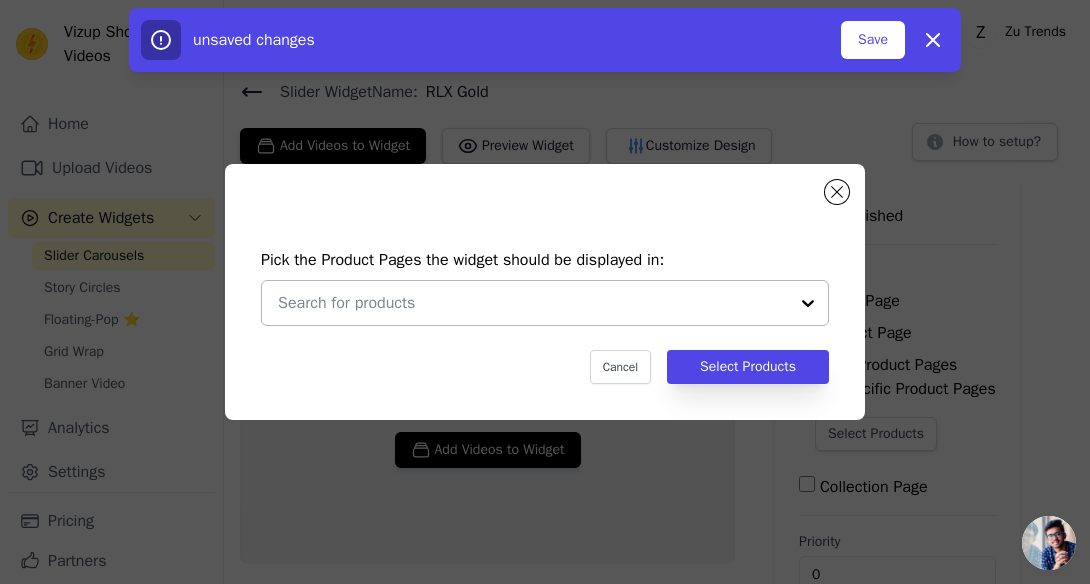 click at bounding box center [533, 303] 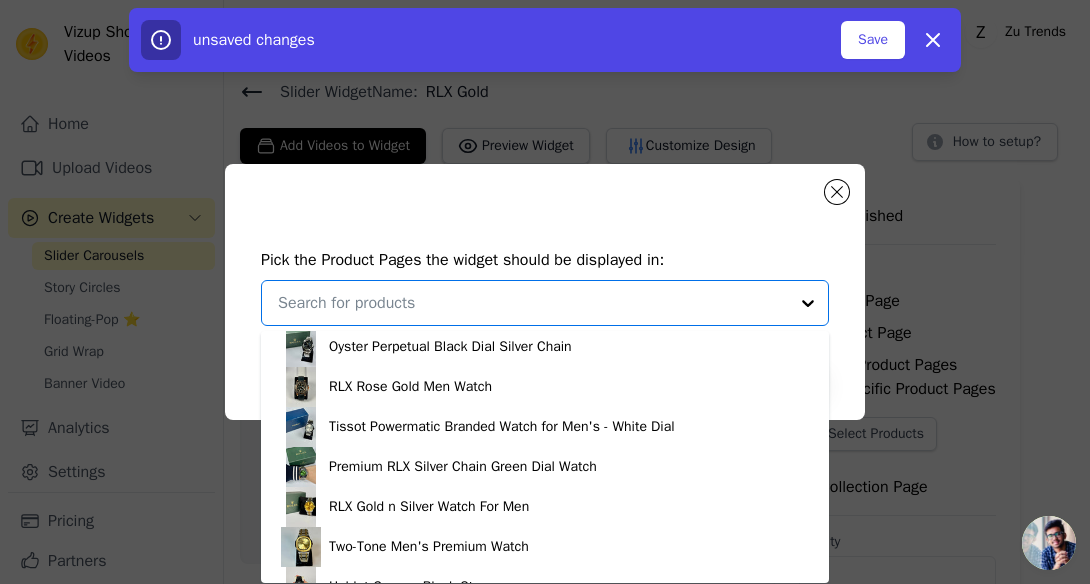 scroll, scrollTop: 125, scrollLeft: 0, axis: vertical 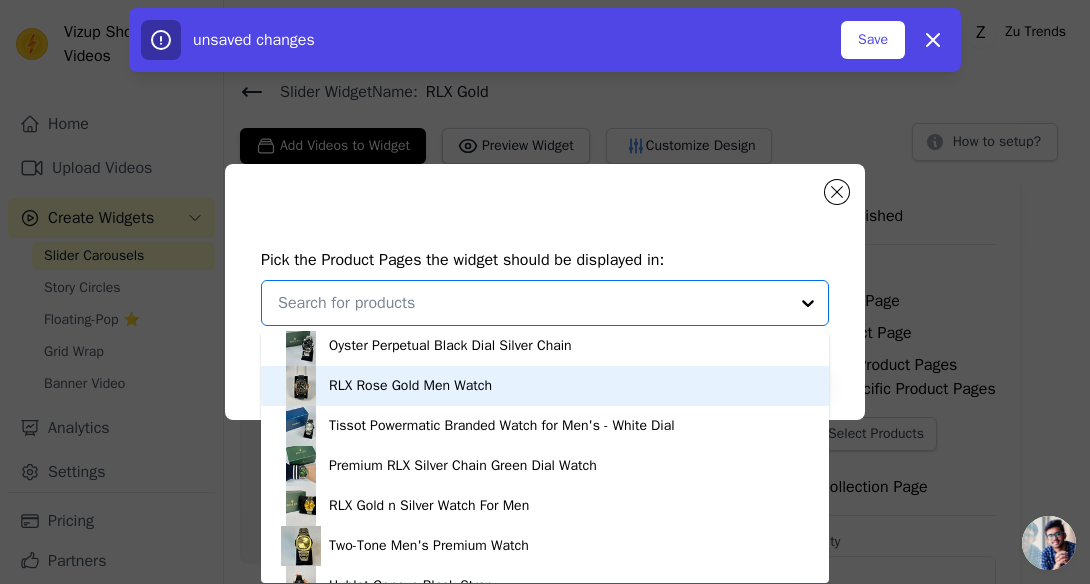 click on "RLX Rose Gold Men Watch" at bounding box center [545, 386] 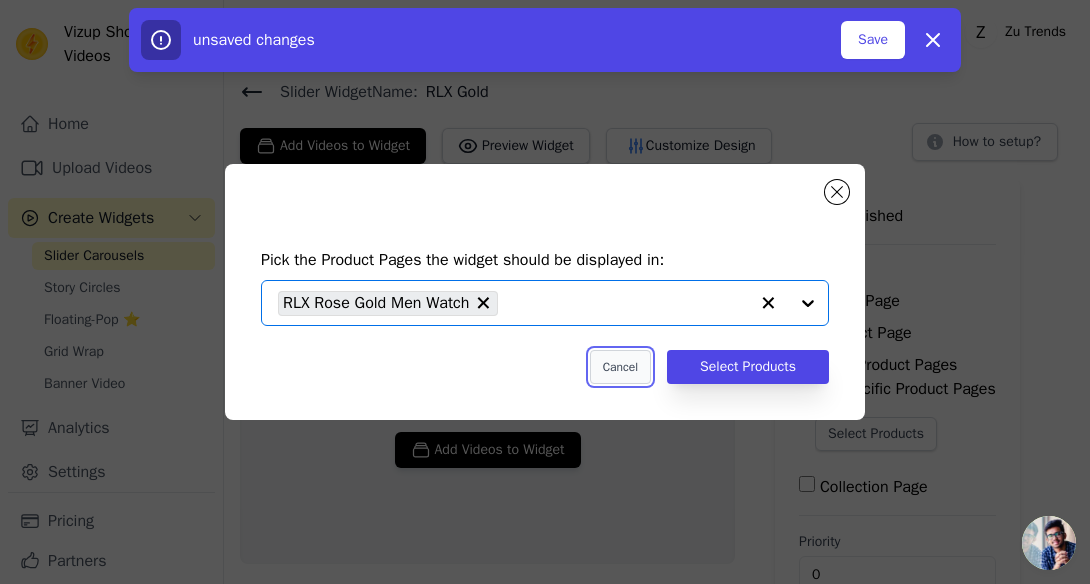 click on "Cancel" at bounding box center [620, 367] 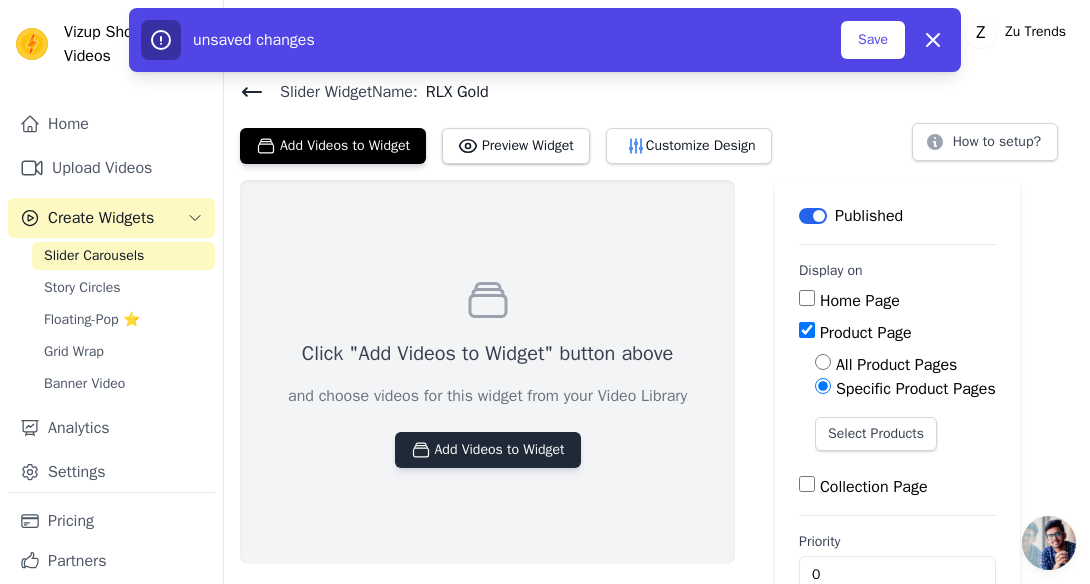 click on "Add Videos to Widget" at bounding box center (488, 450) 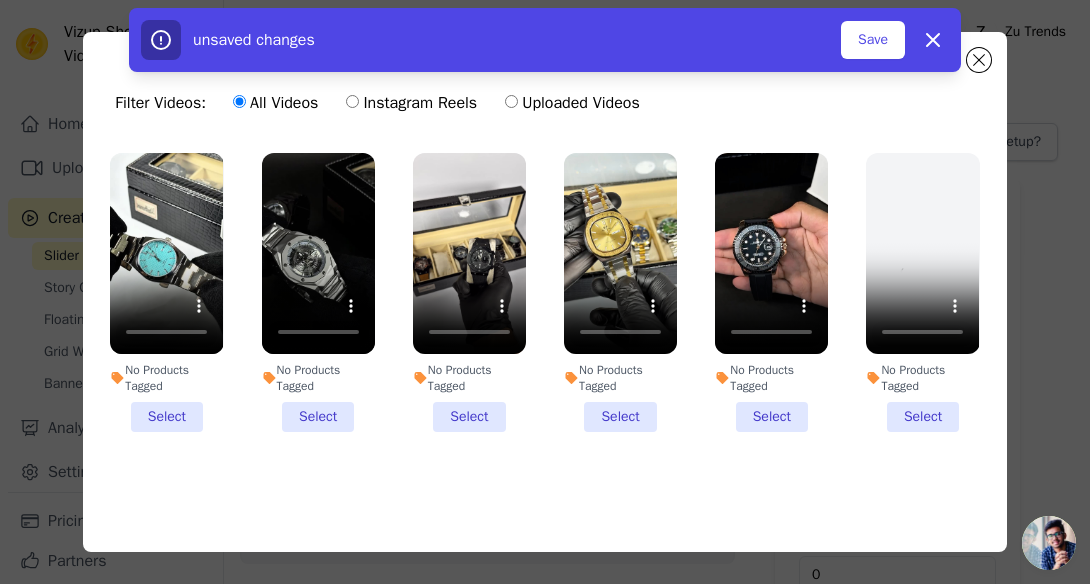 click on "No Products Tagged     Select" at bounding box center (771, 292) 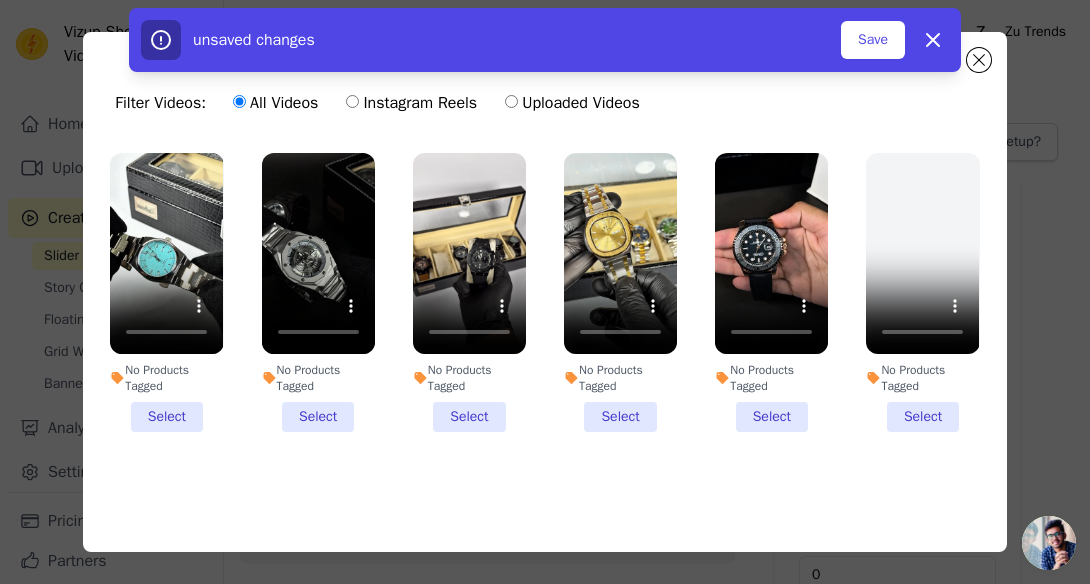 click on "No Products Tagged     Select" at bounding box center [0, 0] 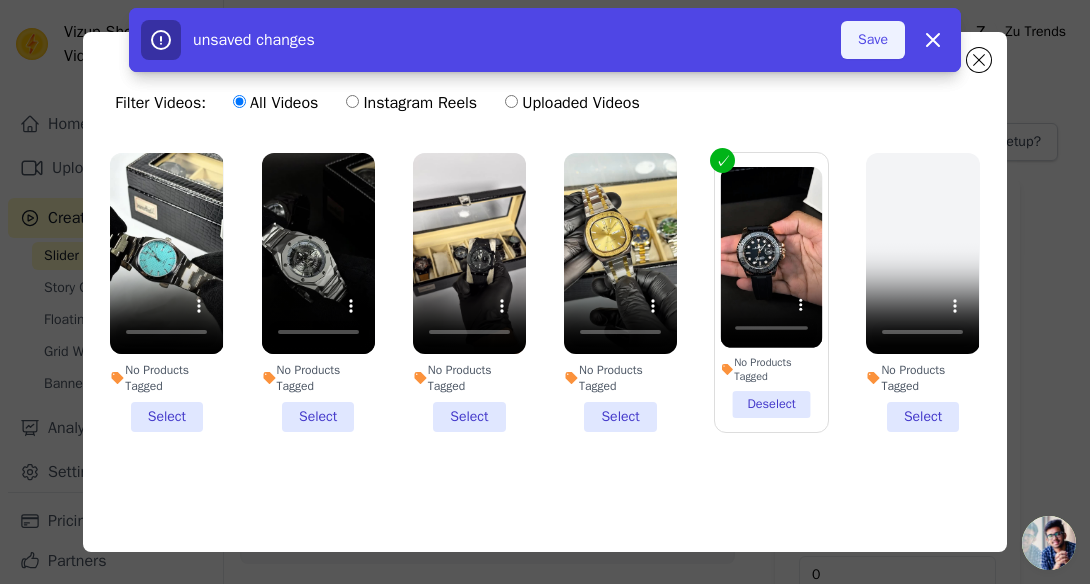 click on "Save" at bounding box center (873, 40) 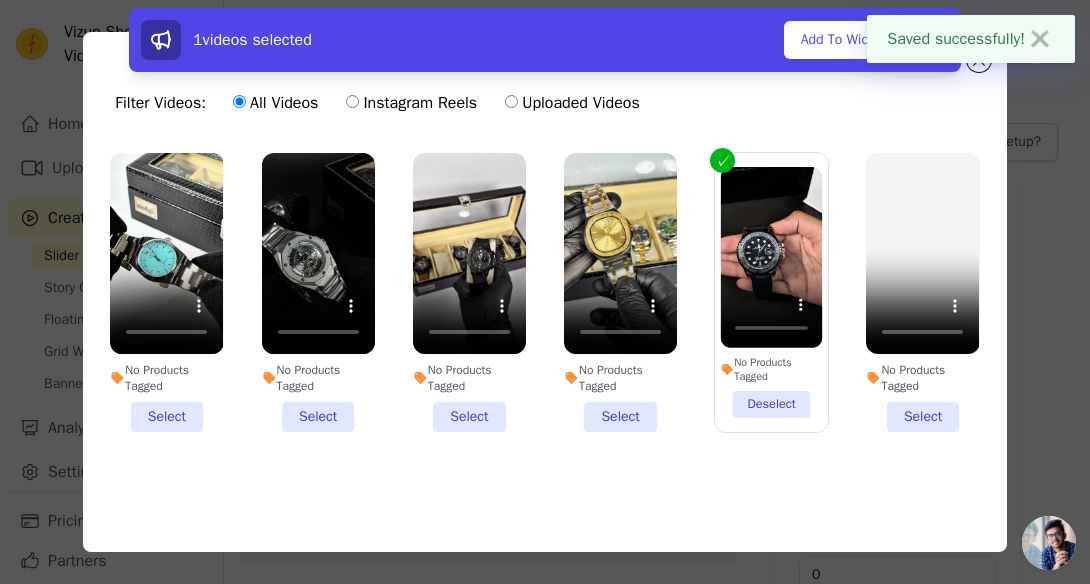 click on "✖" at bounding box center [1040, 39] 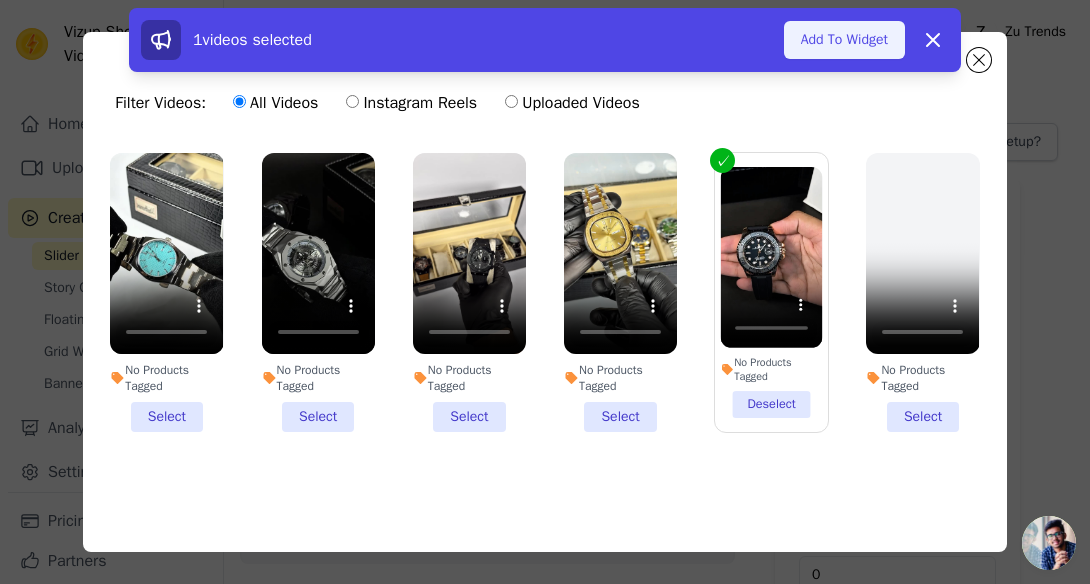click on "Add To Widget" at bounding box center (844, 40) 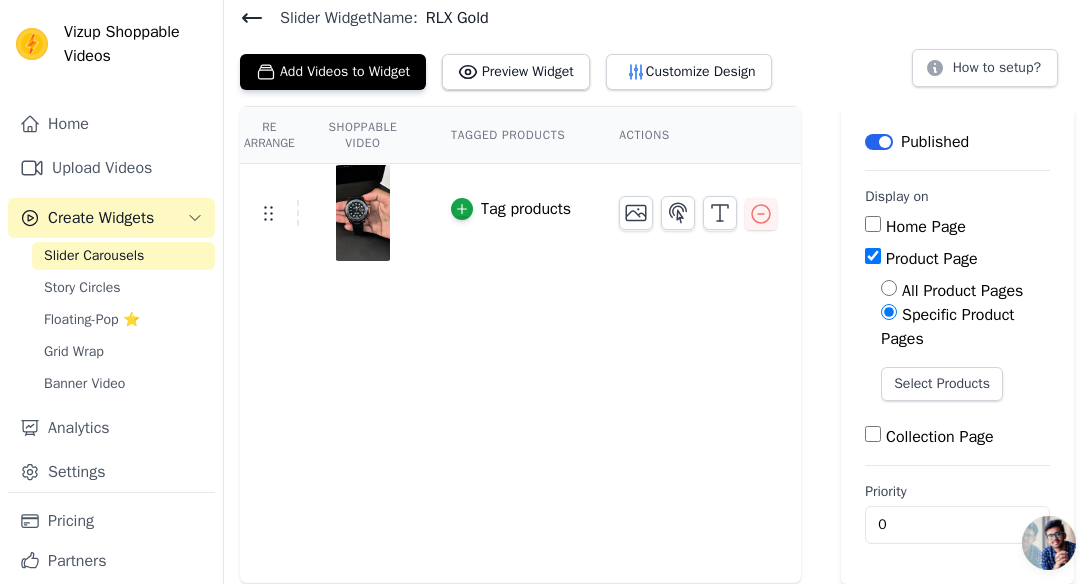 scroll, scrollTop: 0, scrollLeft: 0, axis: both 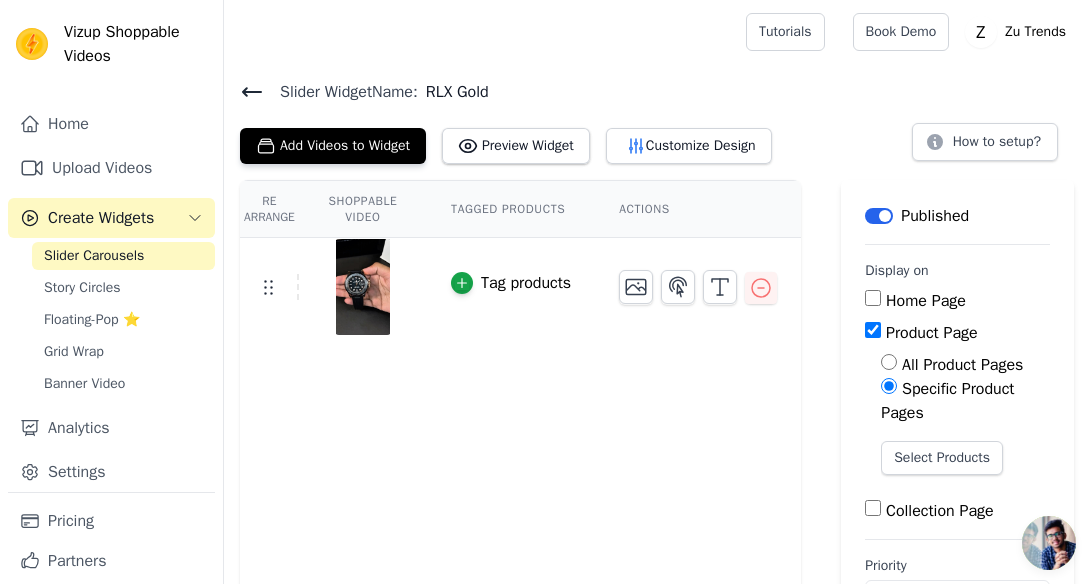 click on "Re Arrange   Shoppable Video   Tagged Products   Actions             Tag products" at bounding box center (520, 419) 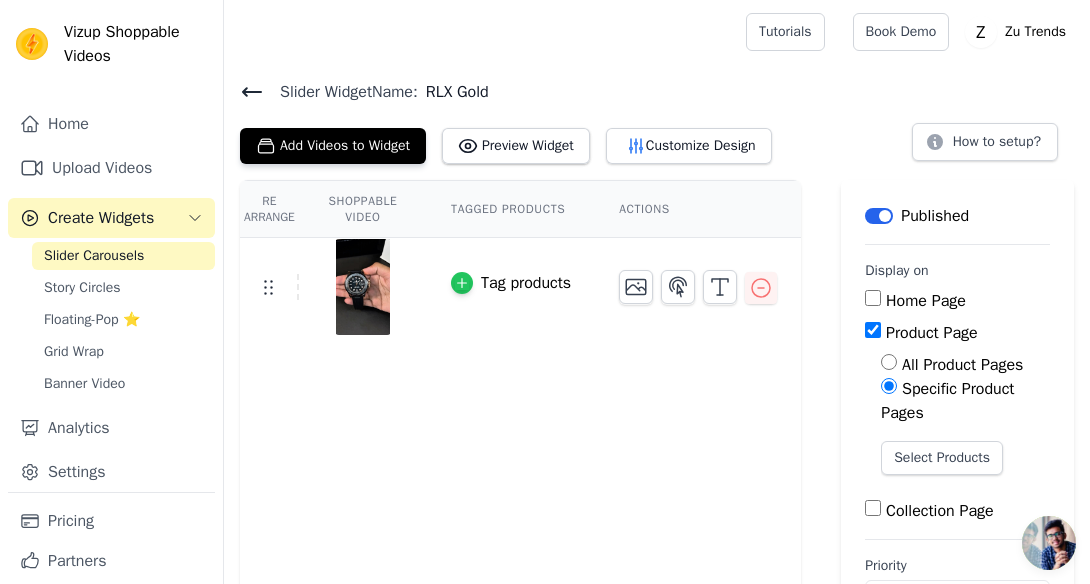 click 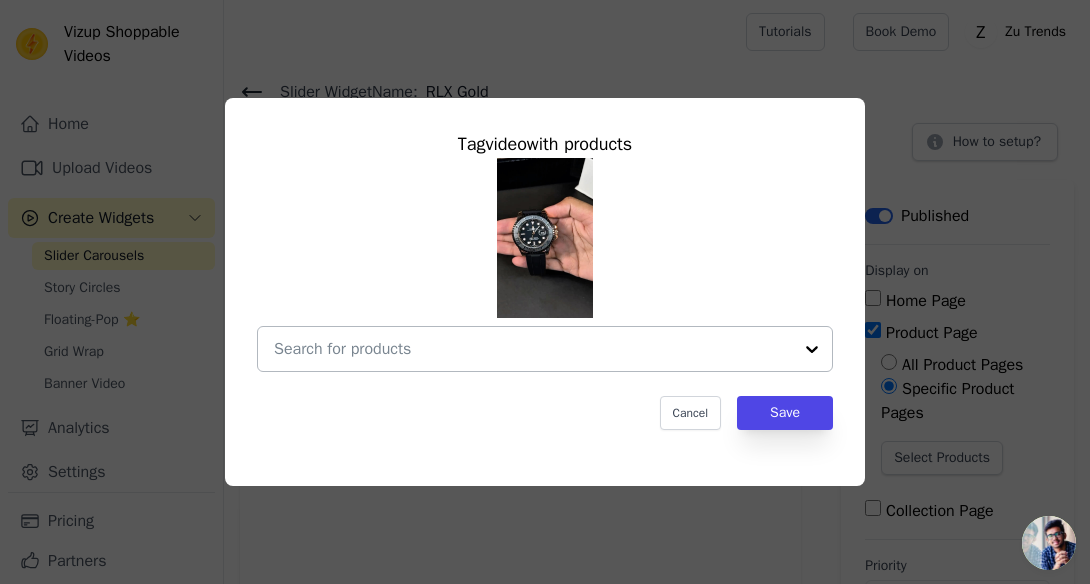 click at bounding box center (812, 349) 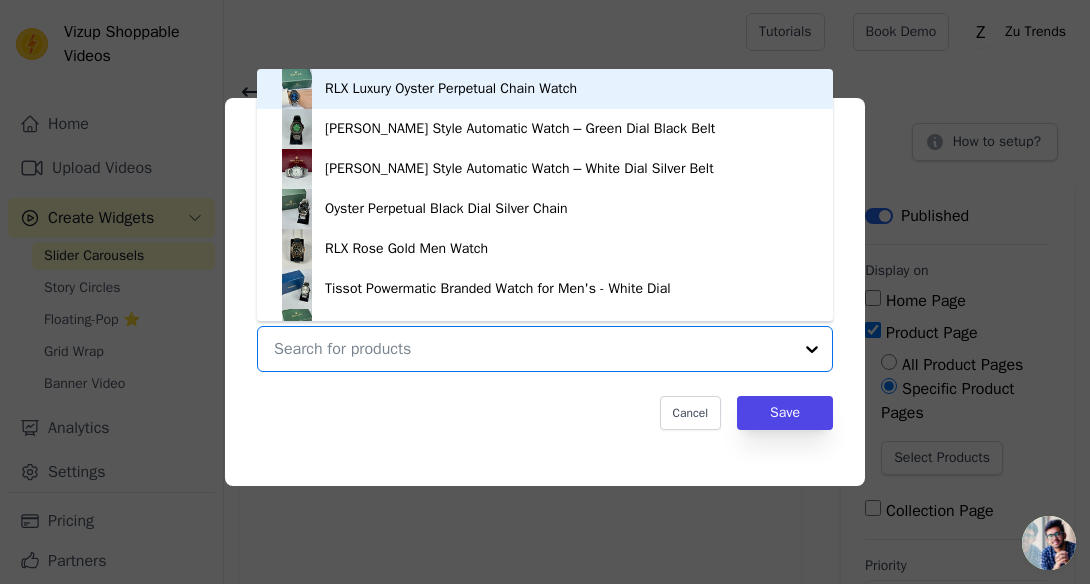 scroll, scrollTop: 28, scrollLeft: 0, axis: vertical 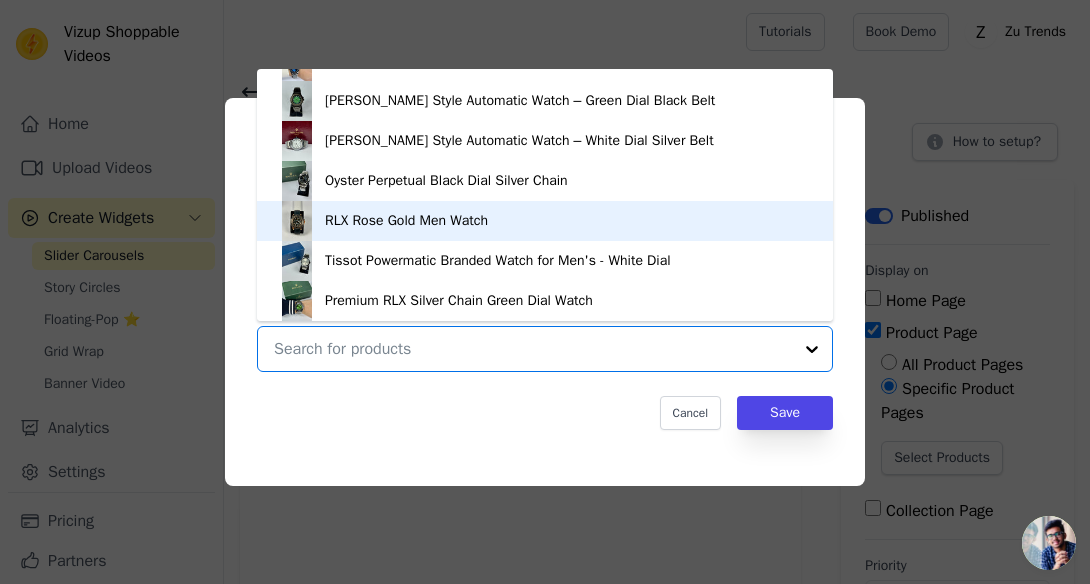 click on "RLX Rose Gold Men Watch" at bounding box center (406, 221) 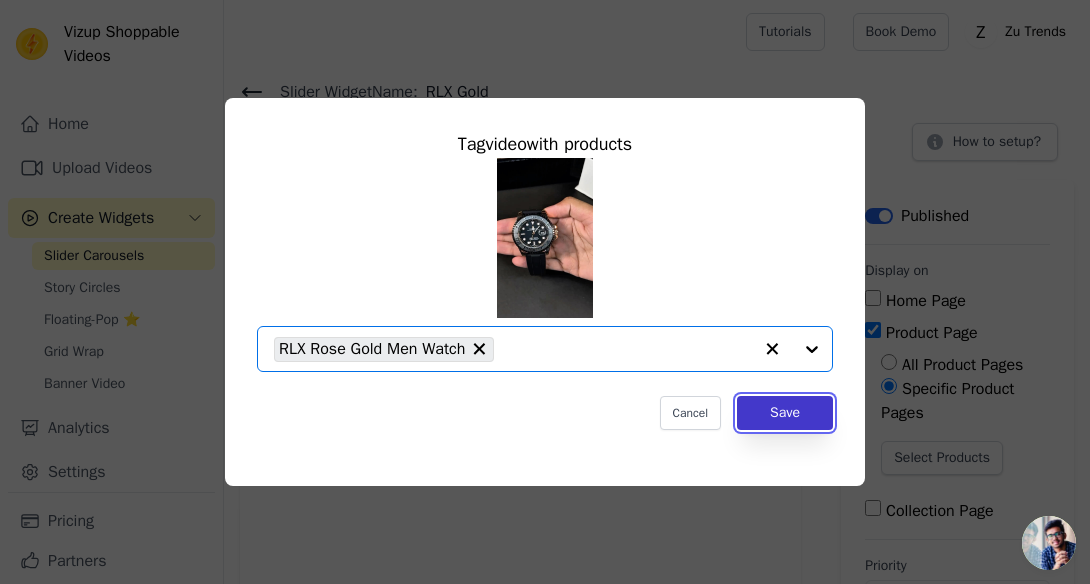click on "Save" at bounding box center [785, 413] 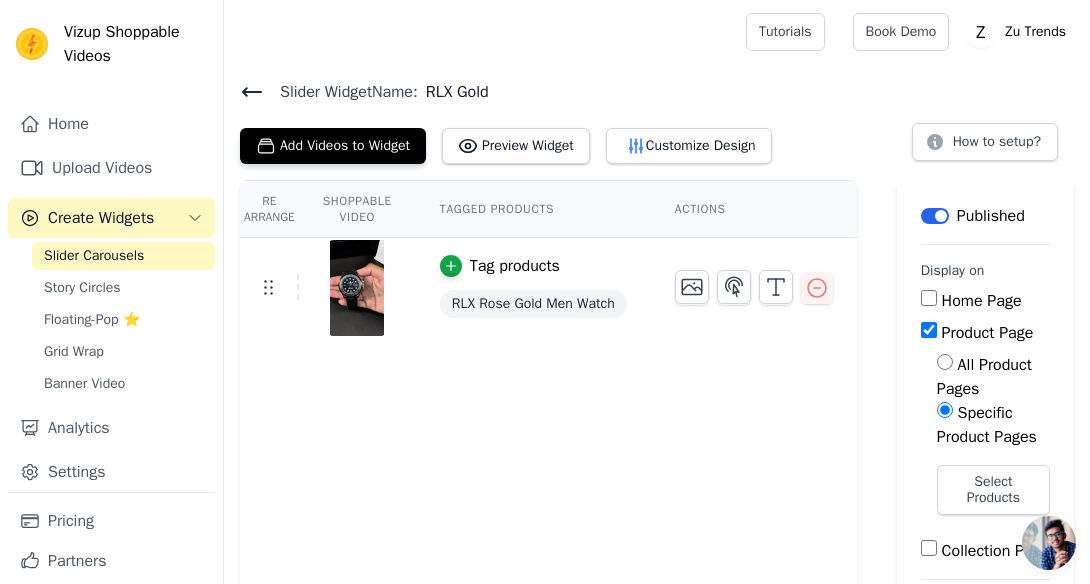 scroll, scrollTop: 210, scrollLeft: 0, axis: vertical 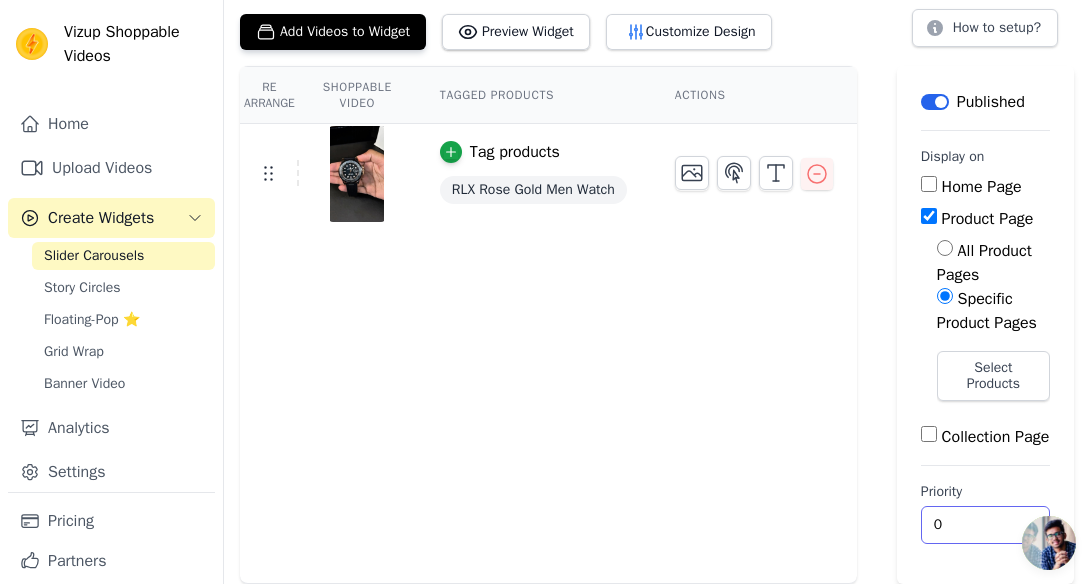 type on "1" 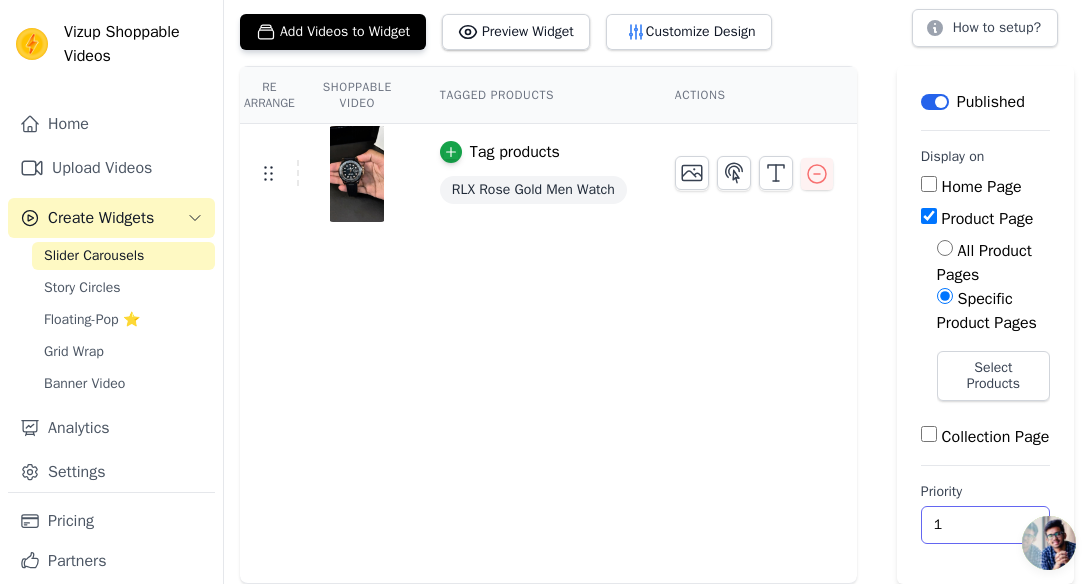 click on "1" at bounding box center [985, 525] 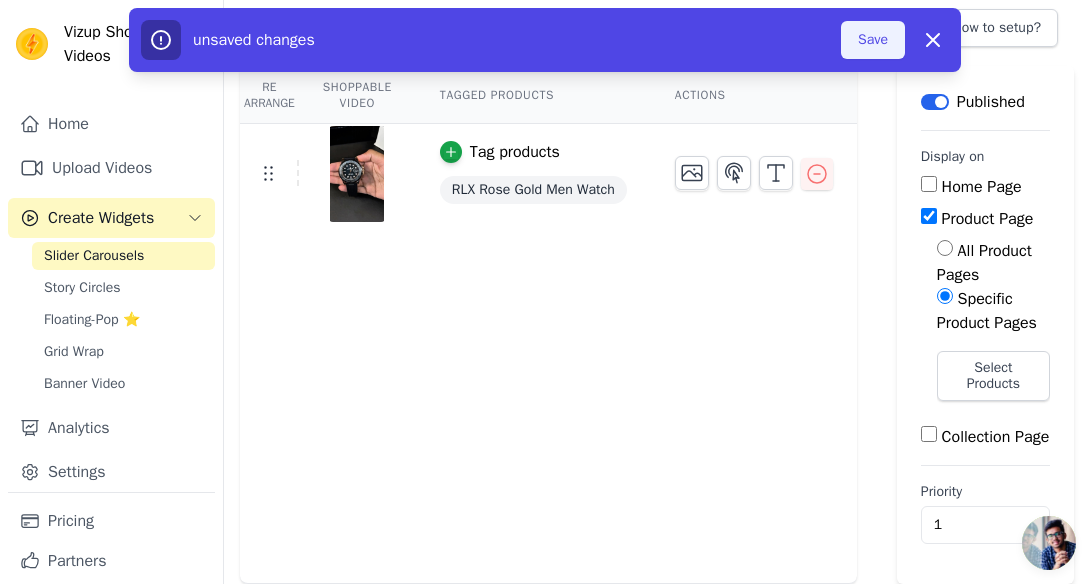 click on "Save" at bounding box center (873, 40) 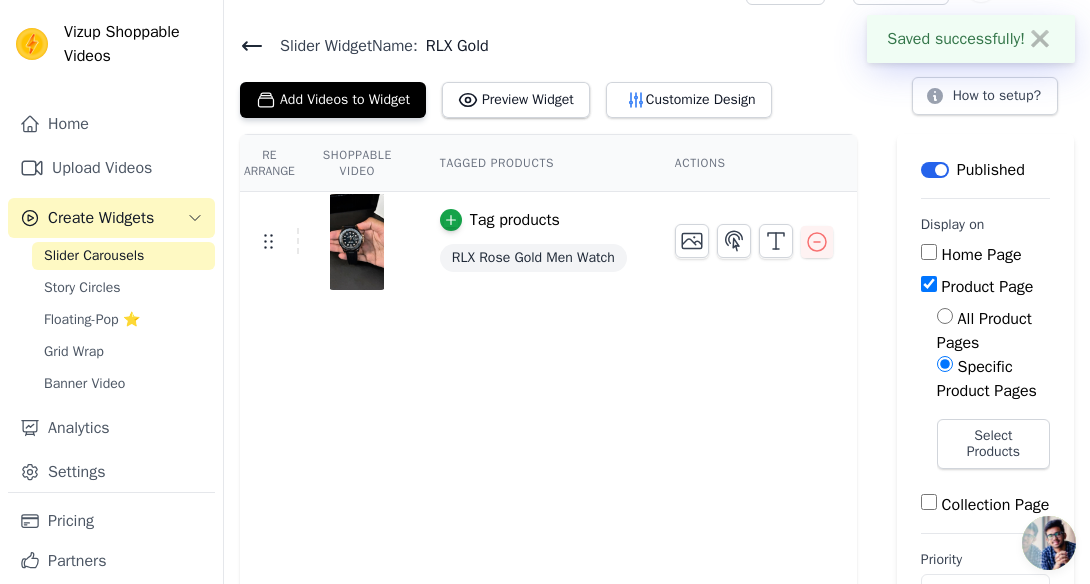 scroll, scrollTop: 0, scrollLeft: 0, axis: both 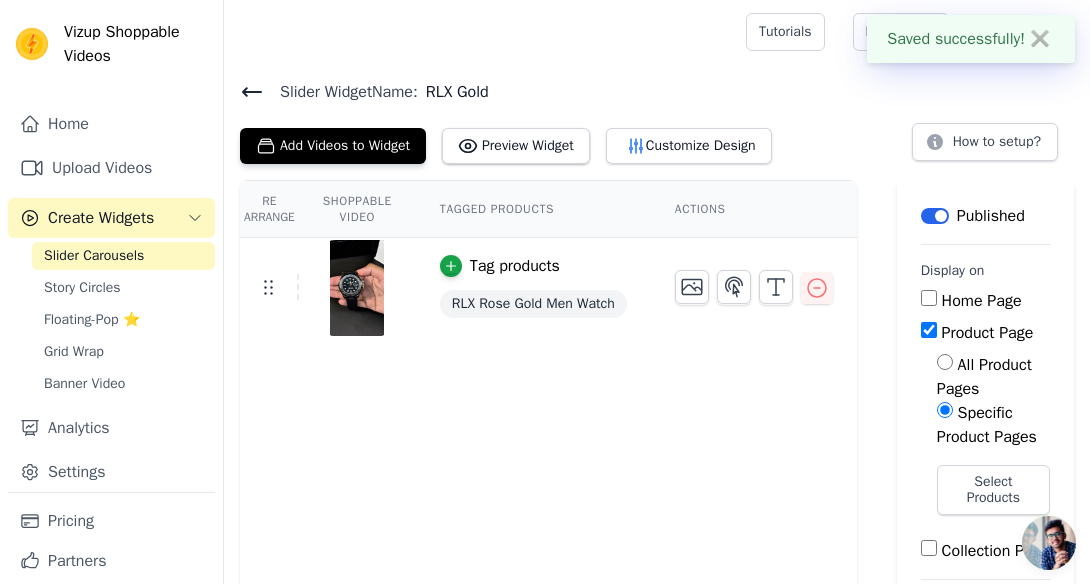 click on "✖" at bounding box center [1040, 39] 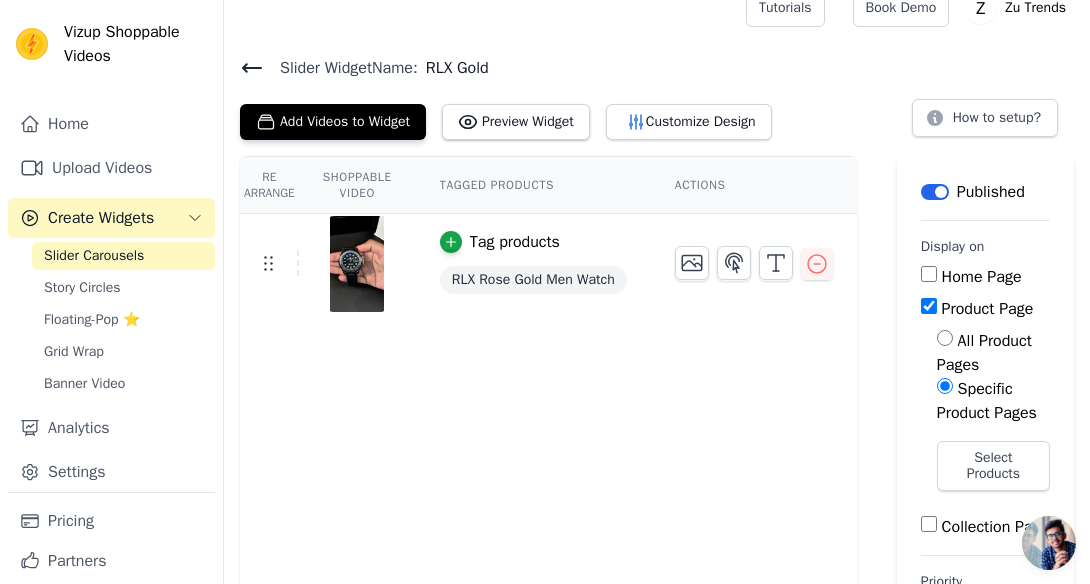 scroll, scrollTop: 0, scrollLeft: 0, axis: both 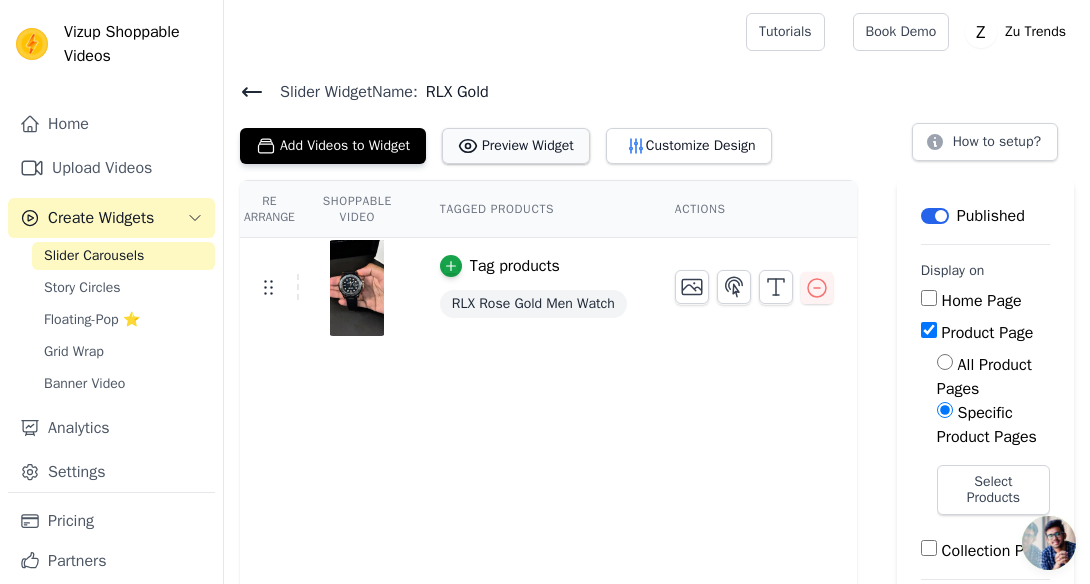 click on "Preview Widget" at bounding box center (516, 146) 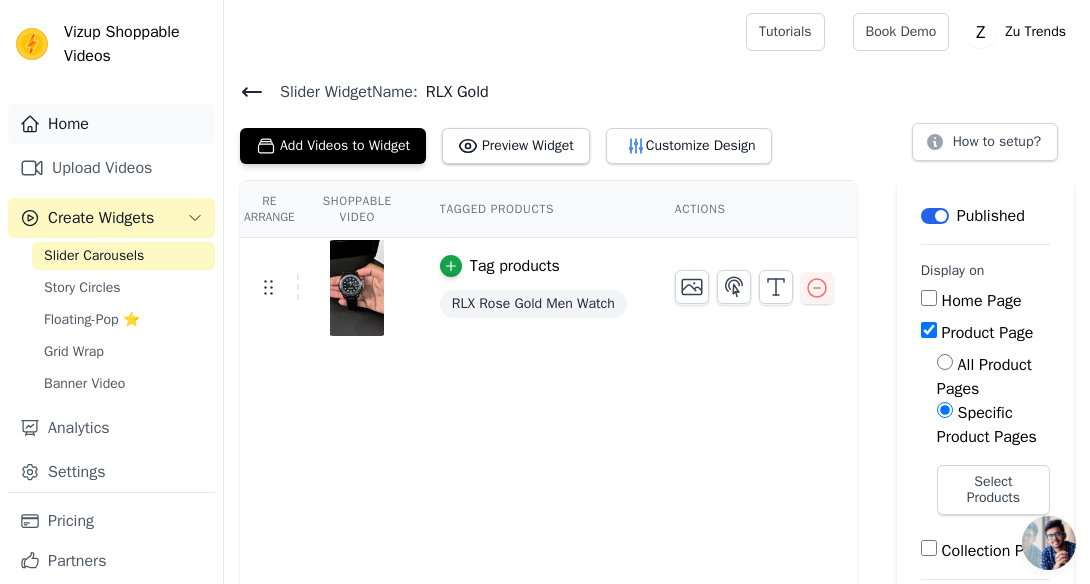 click on "Home" at bounding box center [111, 124] 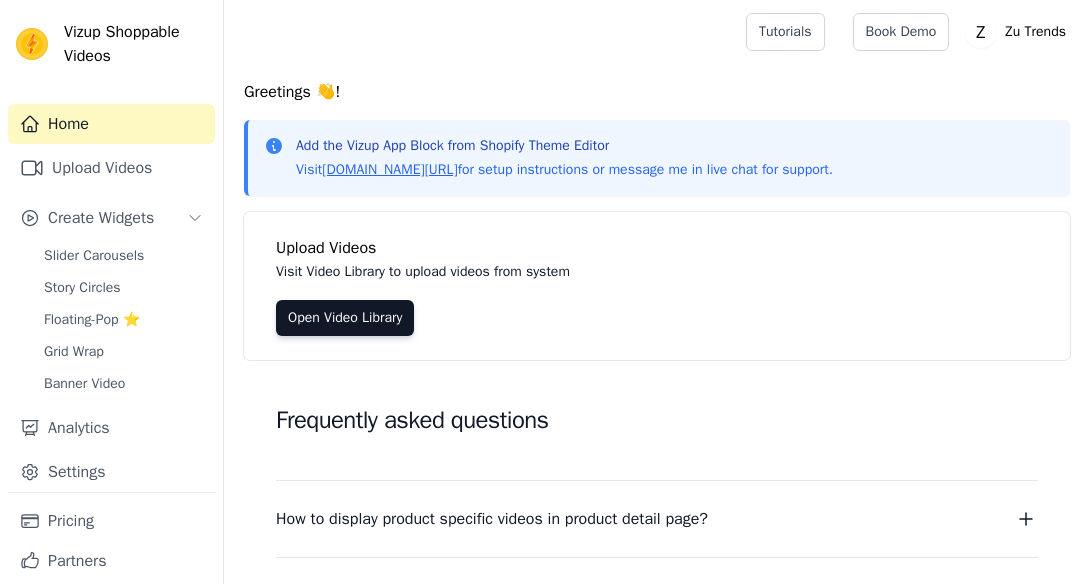 scroll, scrollTop: 0, scrollLeft: 0, axis: both 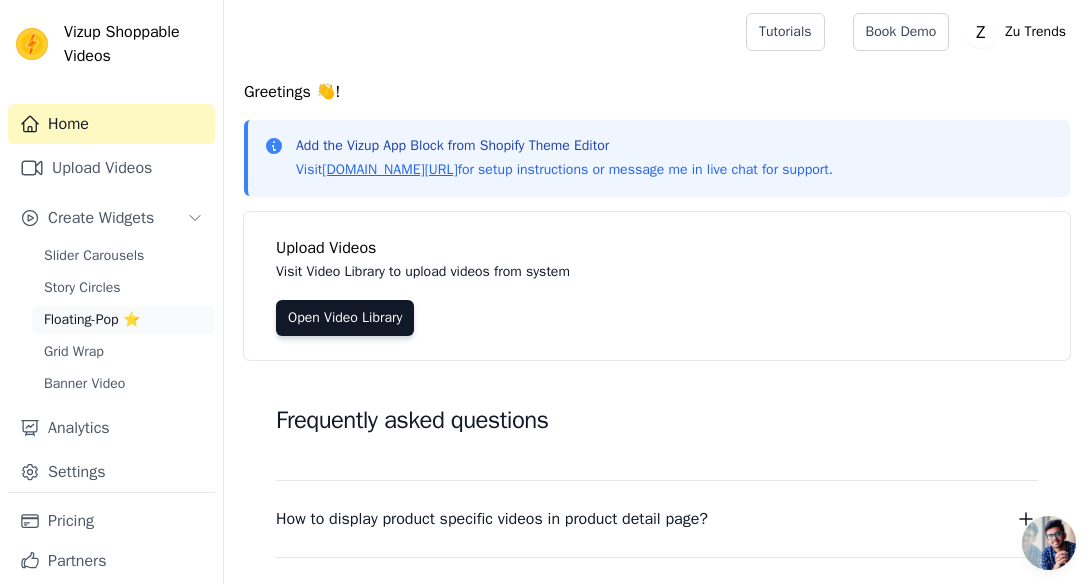 click on "Floating-Pop ⭐" at bounding box center (92, 320) 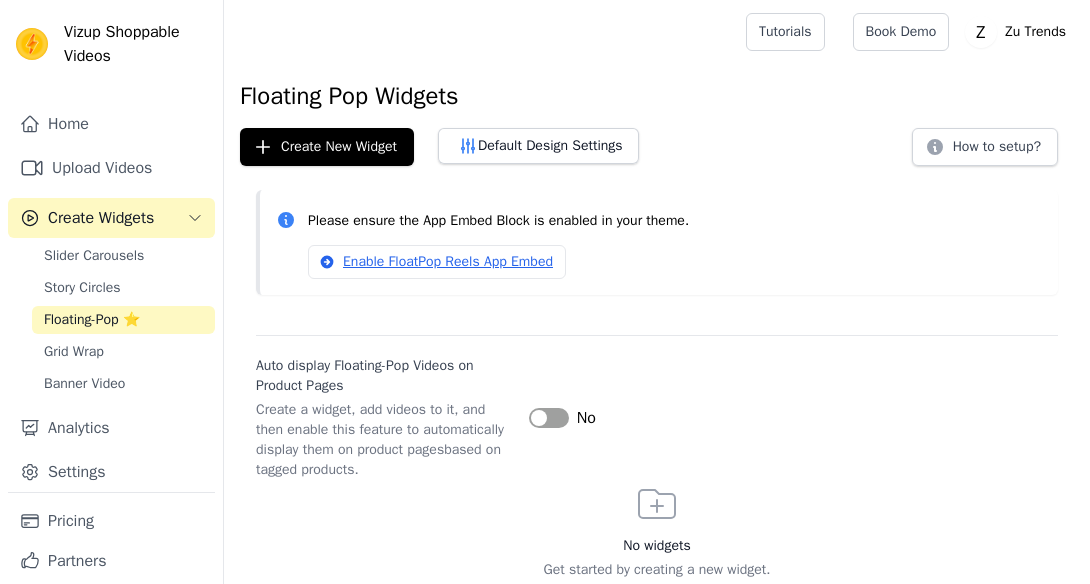 scroll, scrollTop: 0, scrollLeft: 0, axis: both 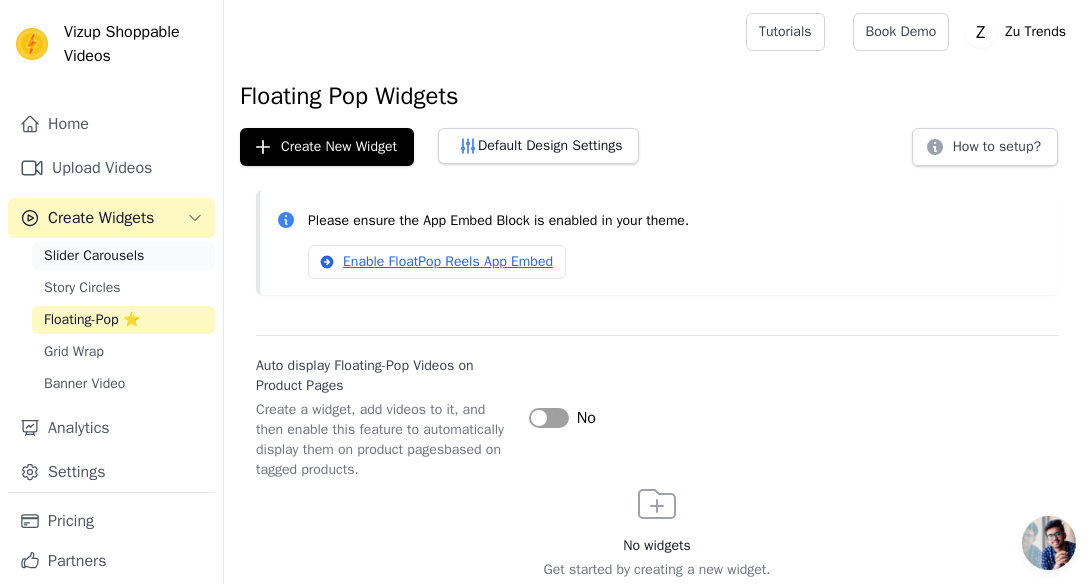 click on "Slider Carousels" at bounding box center (94, 256) 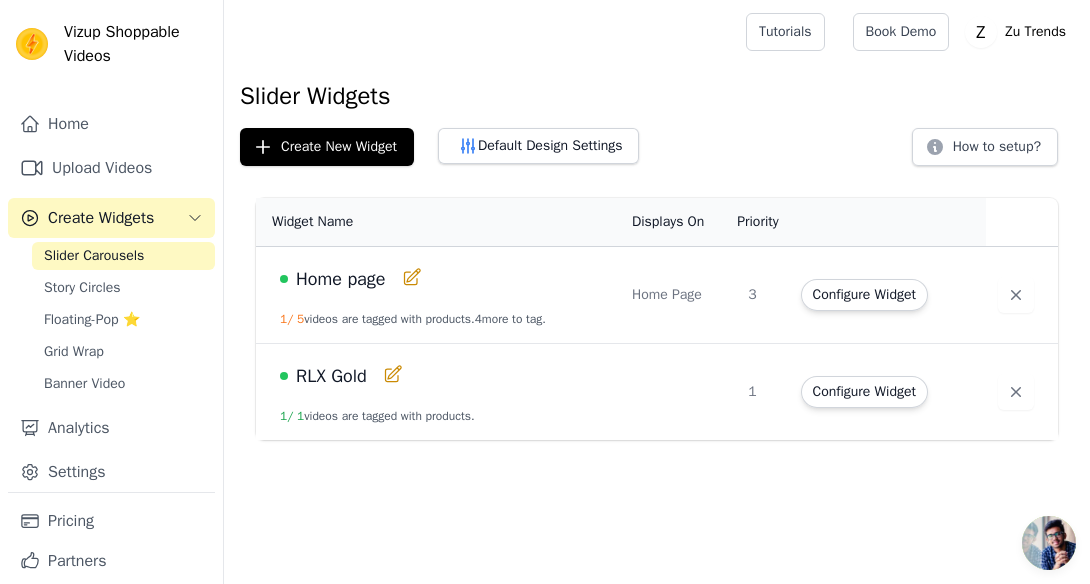 click 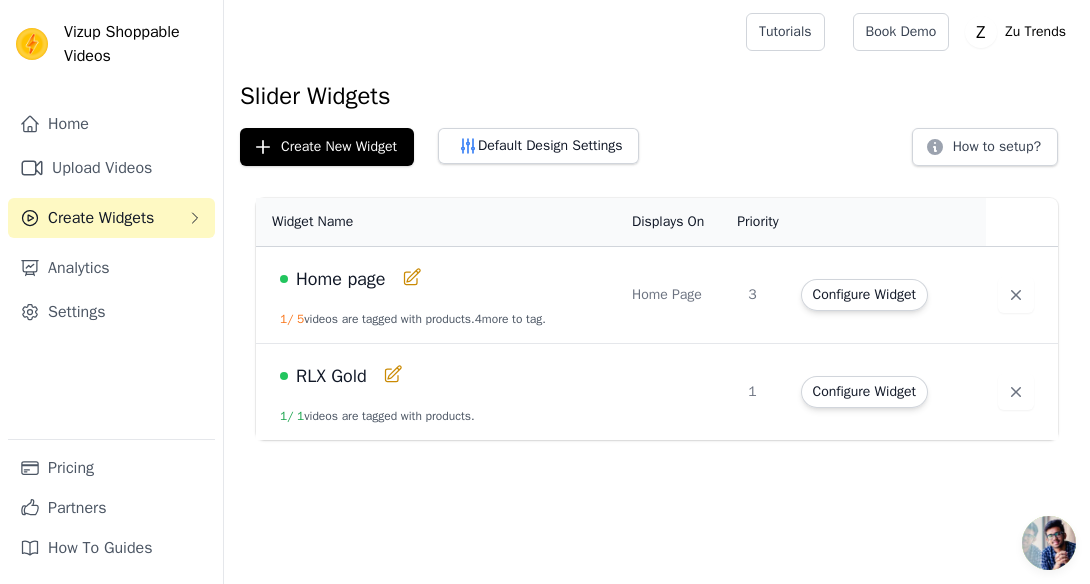 click 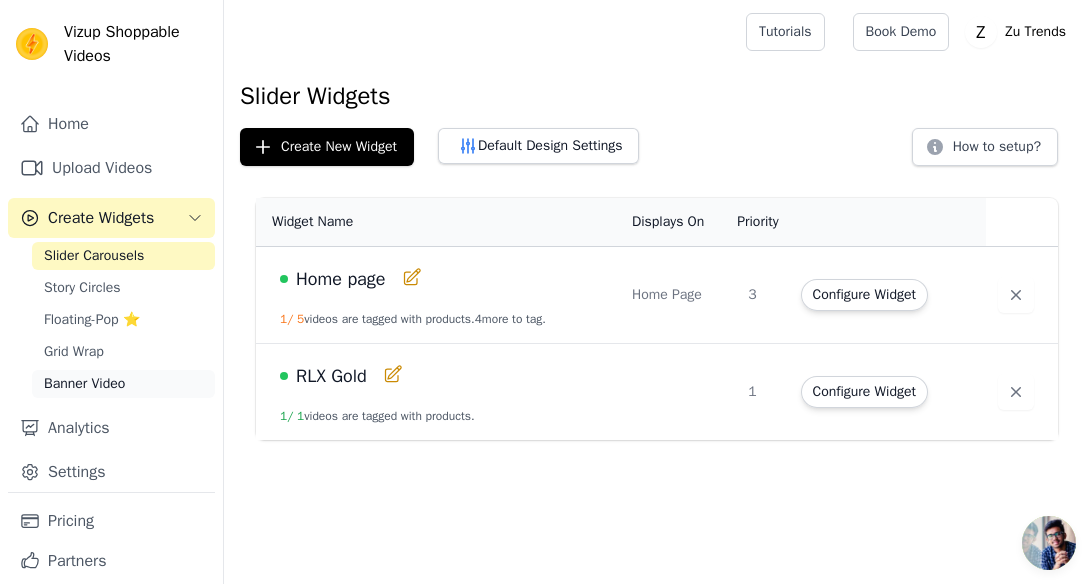 click on "Banner Video" at bounding box center [84, 384] 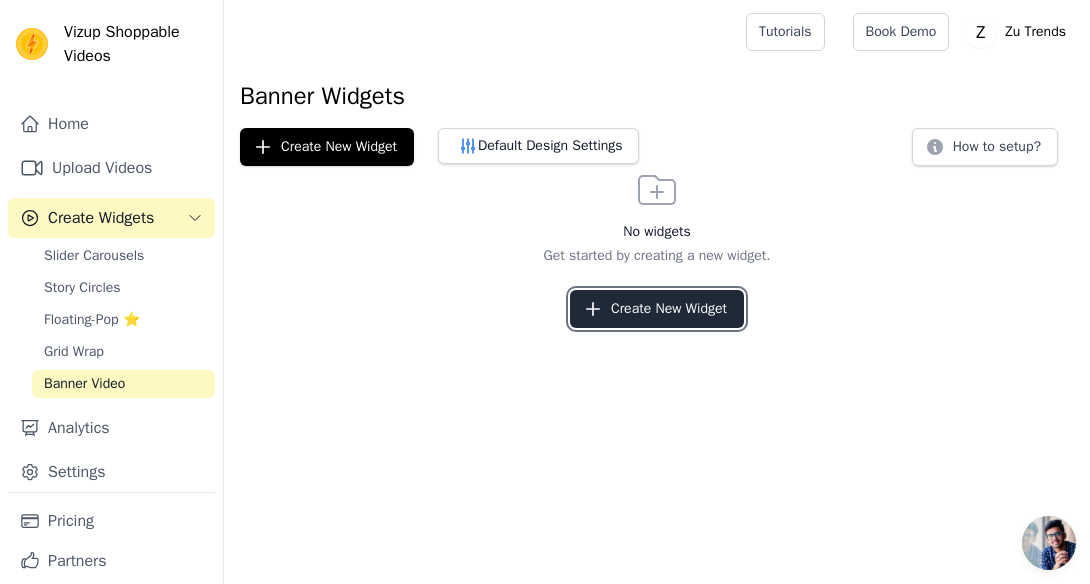 click on "Create New Widget" at bounding box center [657, 309] 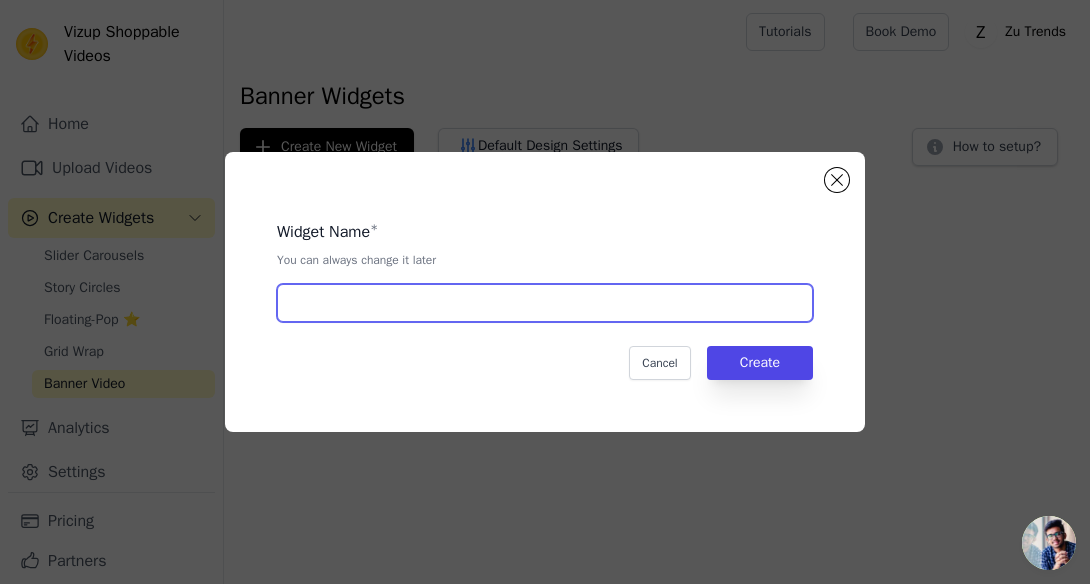 click at bounding box center [545, 303] 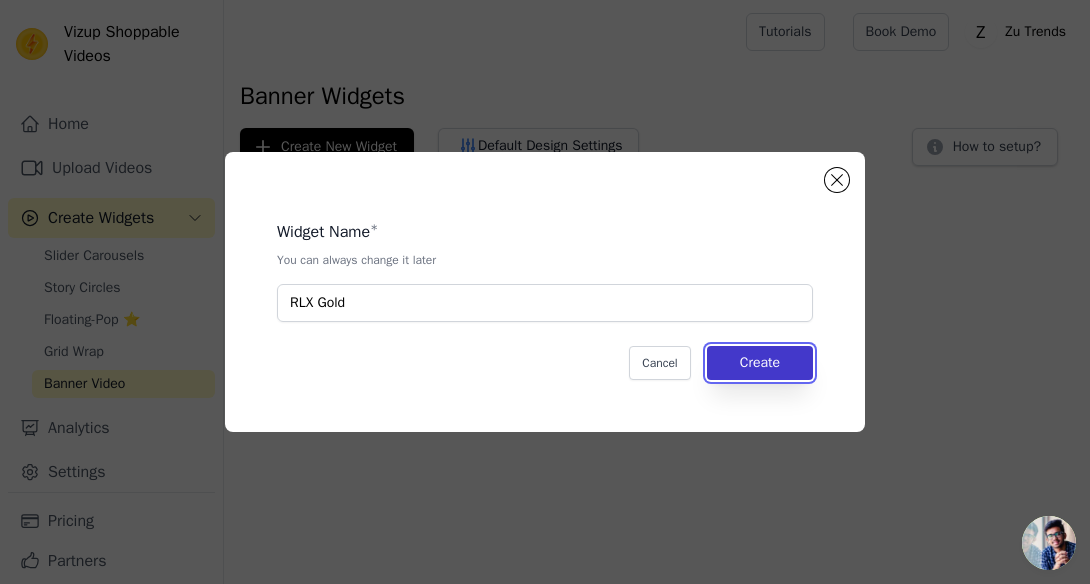 click on "Create" at bounding box center (760, 363) 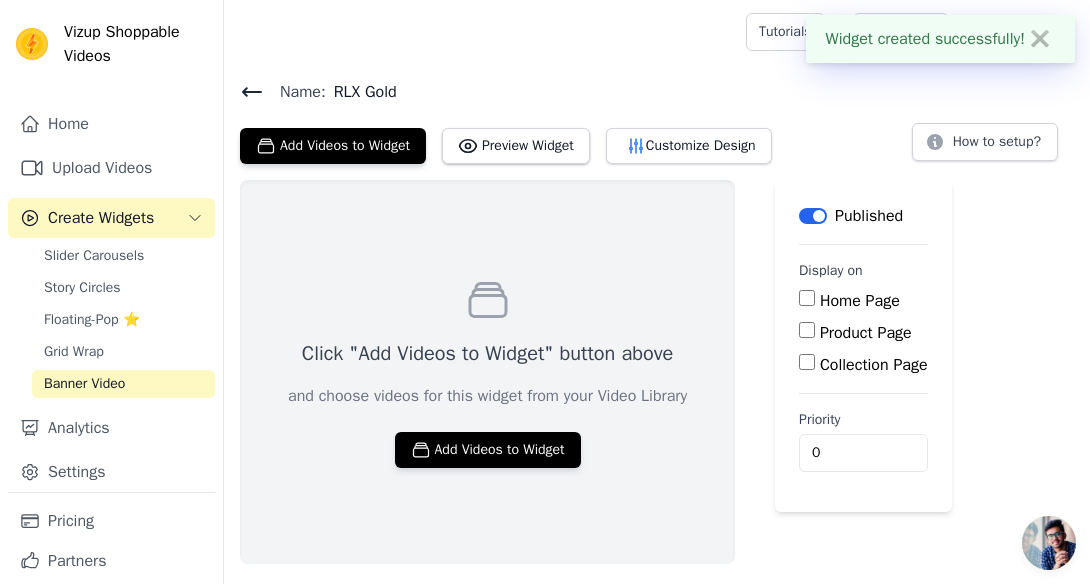 click on "Product Page" at bounding box center [807, 330] 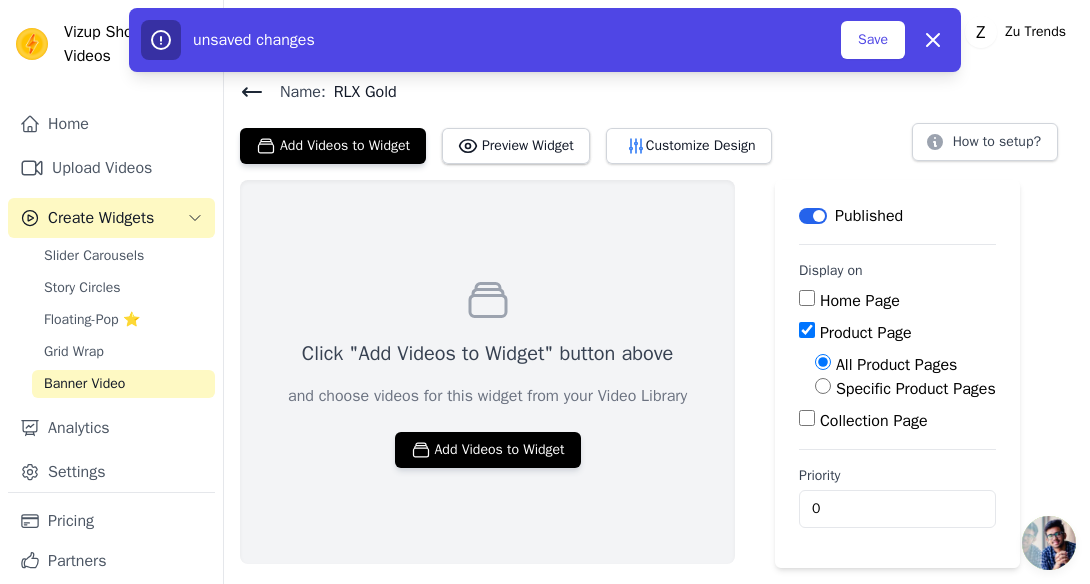 click on "Specific Product Pages" at bounding box center (823, 386) 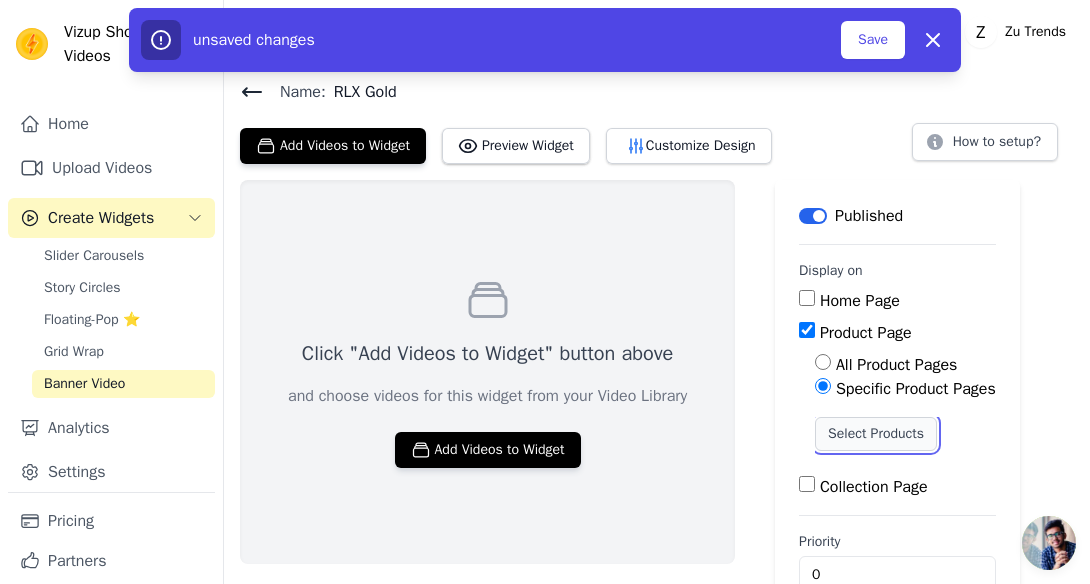 click on "Select Products" at bounding box center (876, 434) 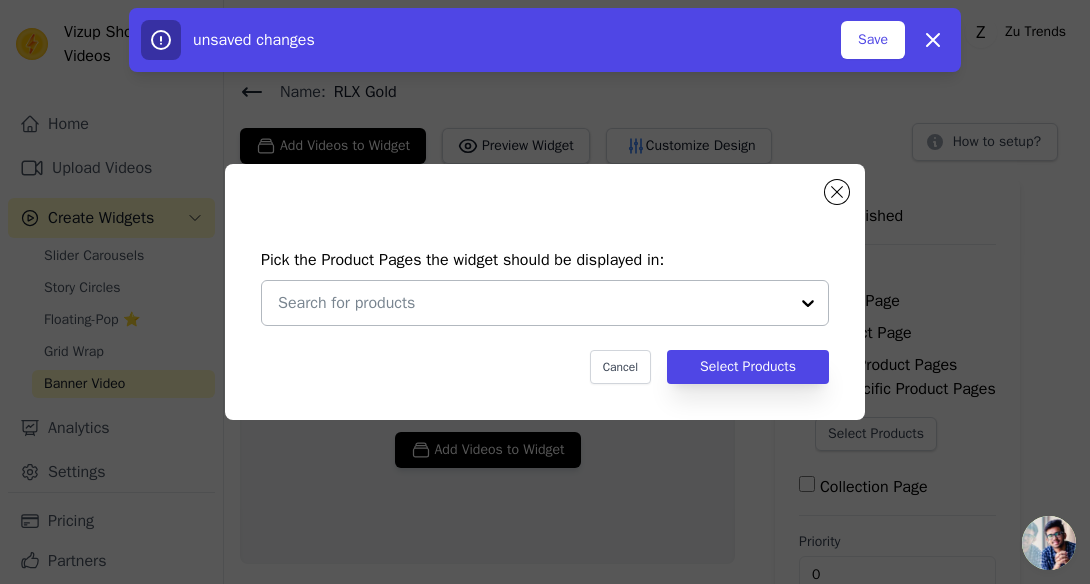 click at bounding box center (808, 303) 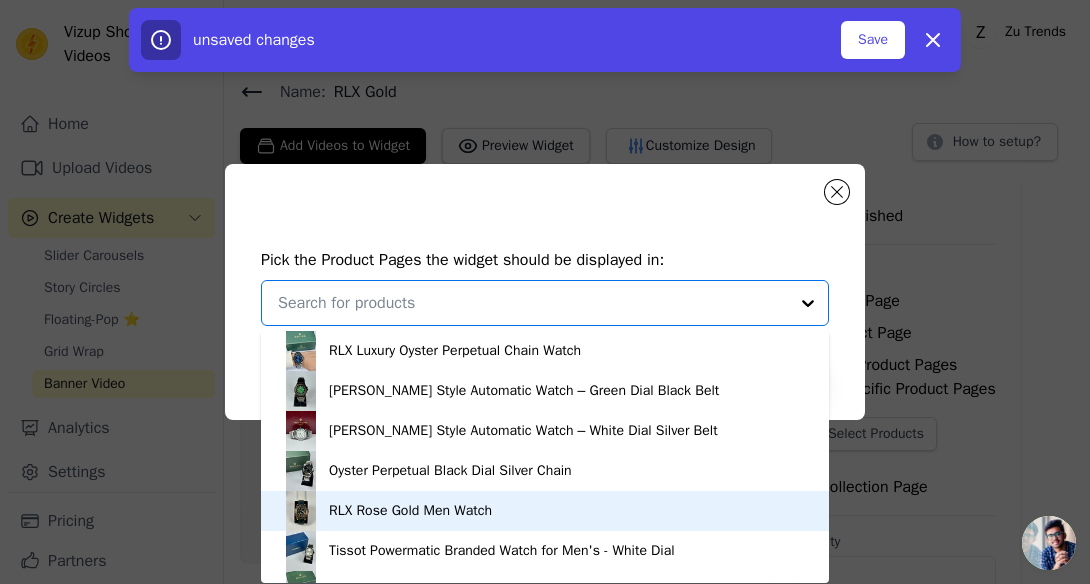 click on "RLX Rose Gold Men Watch" at bounding box center (545, 511) 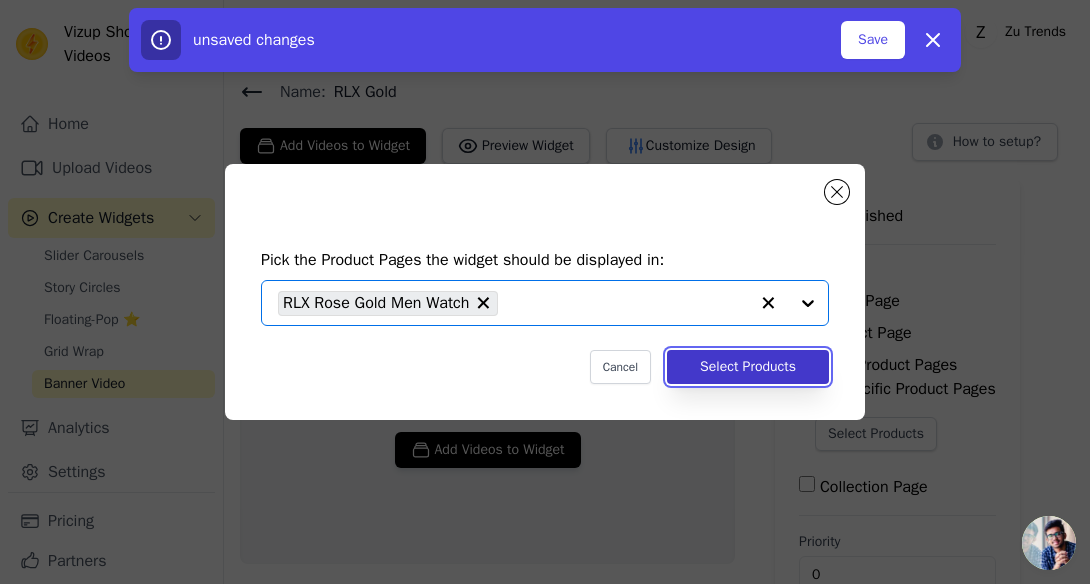 click on "Select Products" at bounding box center [748, 367] 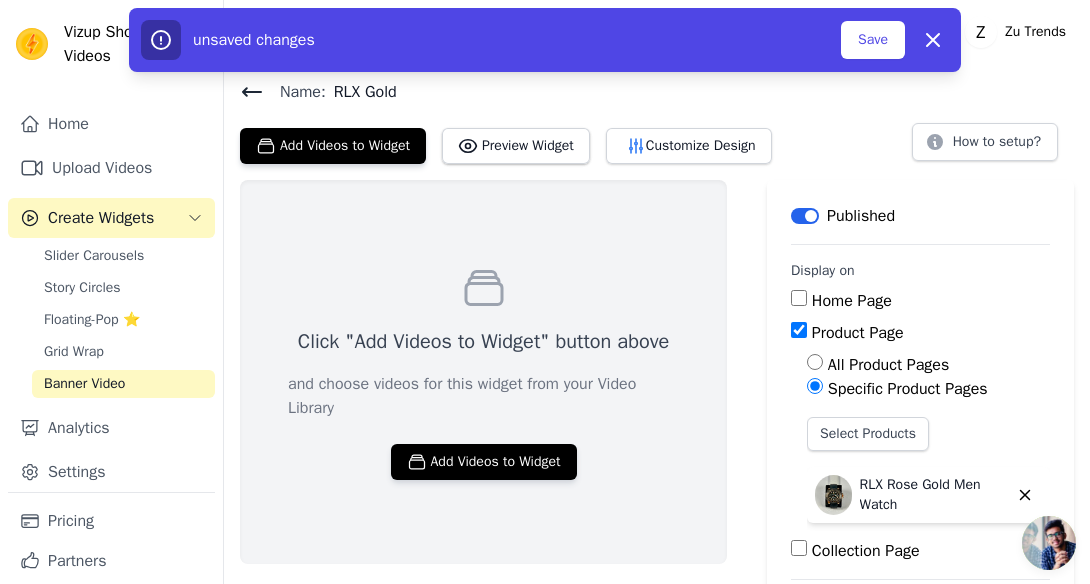 scroll, scrollTop: 114, scrollLeft: 0, axis: vertical 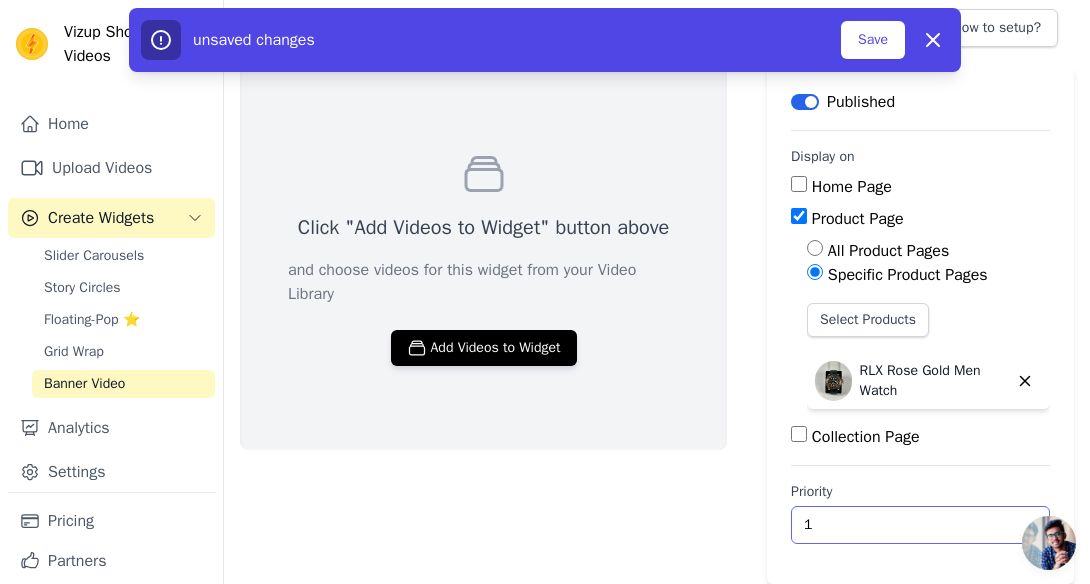type on "1" 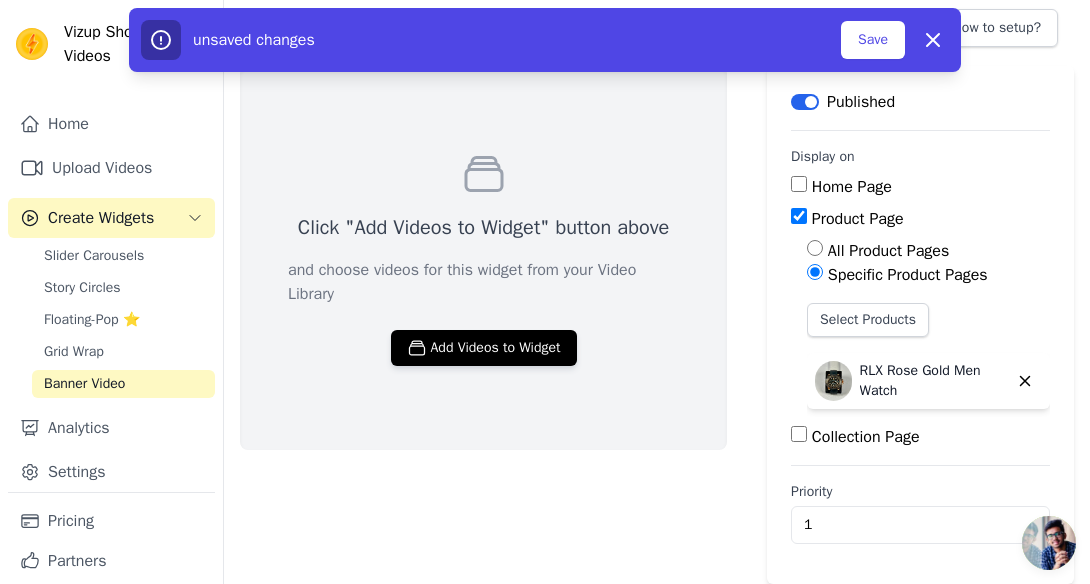 click on "Click "Add Videos to Widget" button above   and choose videos for this widget from your Video Library
Add Videos to Widget   Label     Published     Display on     Home Page     Product Page     All Product Pages     Specific Product Pages     Select Products       RLX Rose Gold Men Watch         Collection Page       Priority   1     unsaved changes   Save   Dismiss" at bounding box center [657, 325] 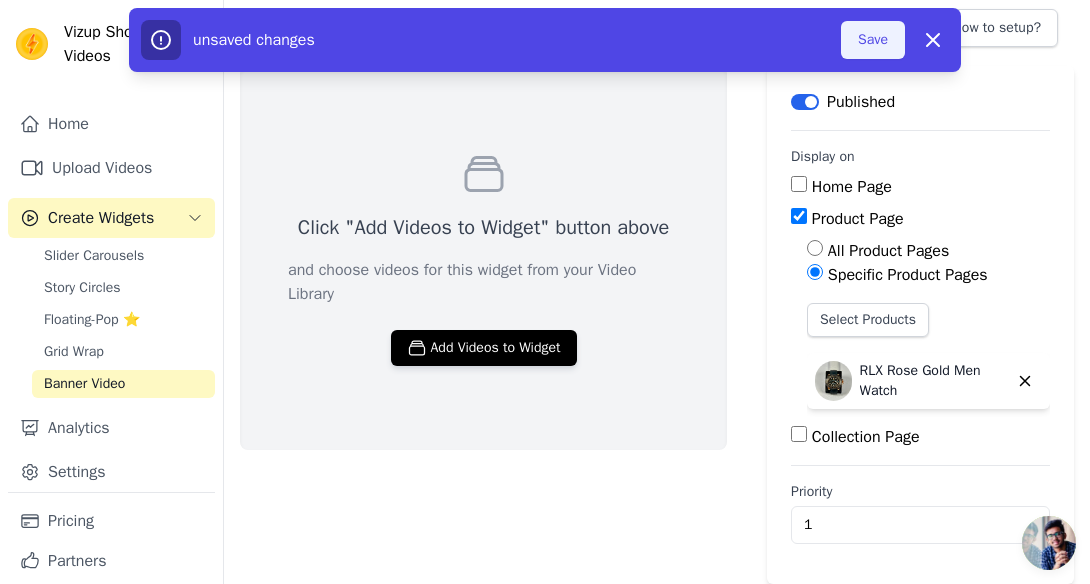 click on "Save" at bounding box center [873, 40] 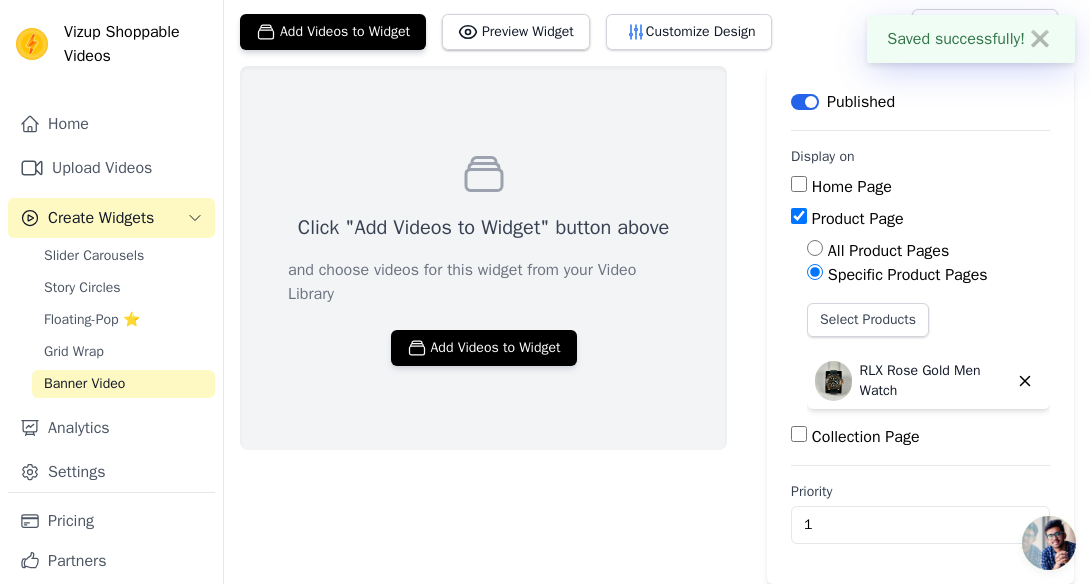 scroll, scrollTop: 0, scrollLeft: 0, axis: both 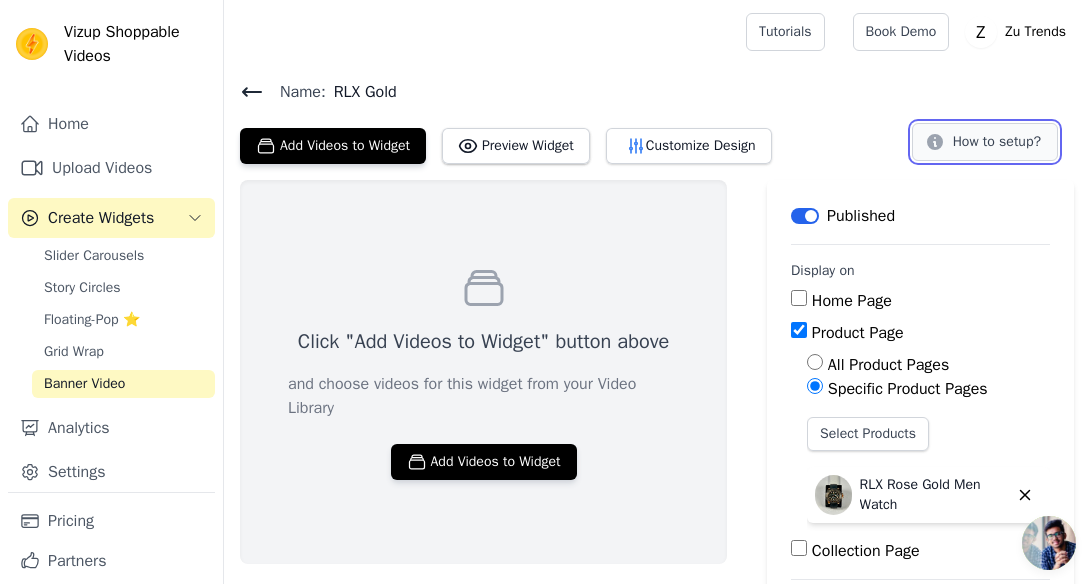 click on "How to setup?" at bounding box center (985, 142) 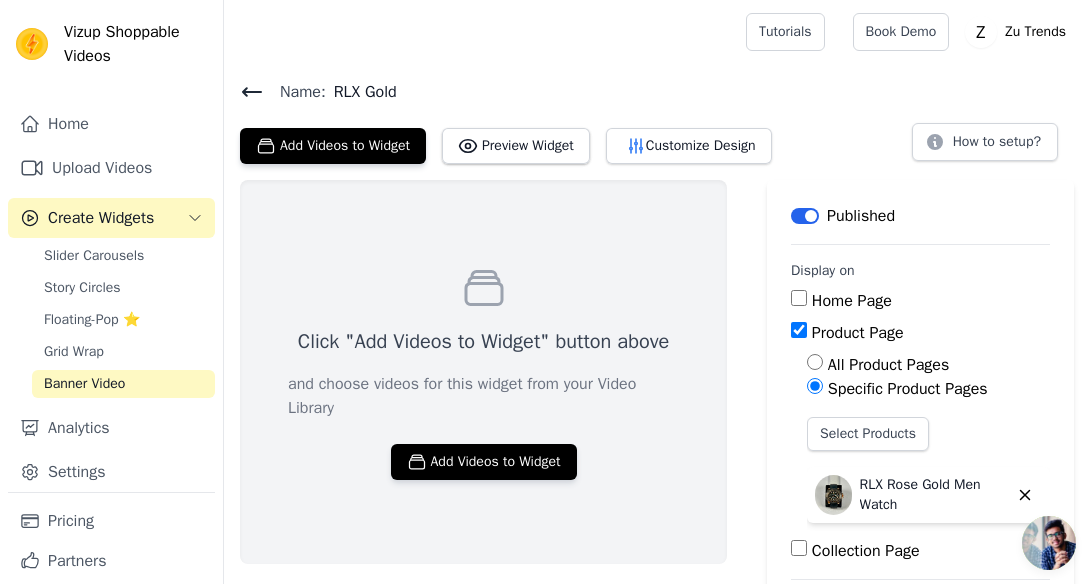 click 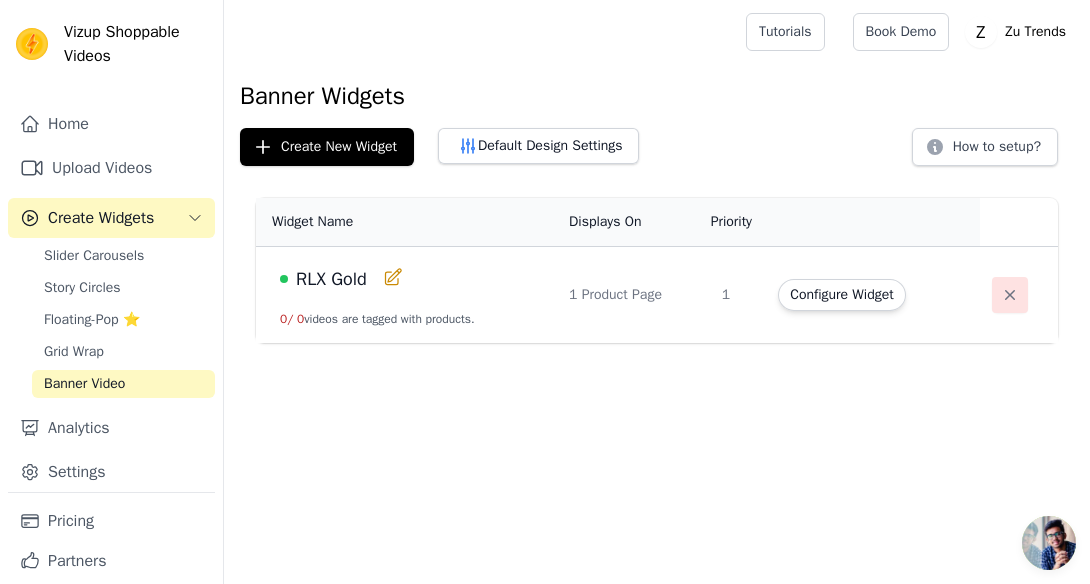 click 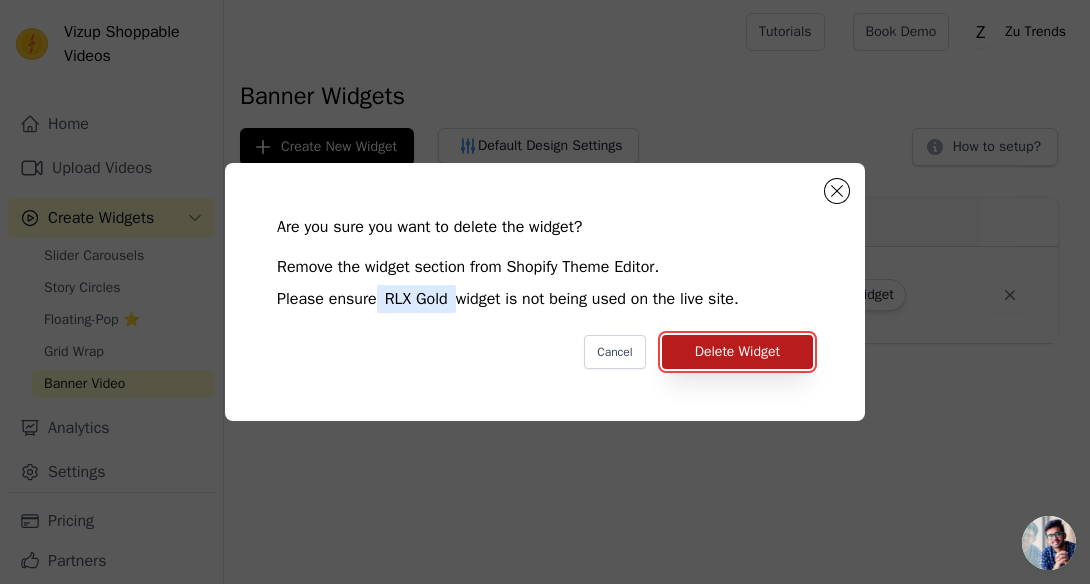 click on "Delete Widget" at bounding box center (737, 352) 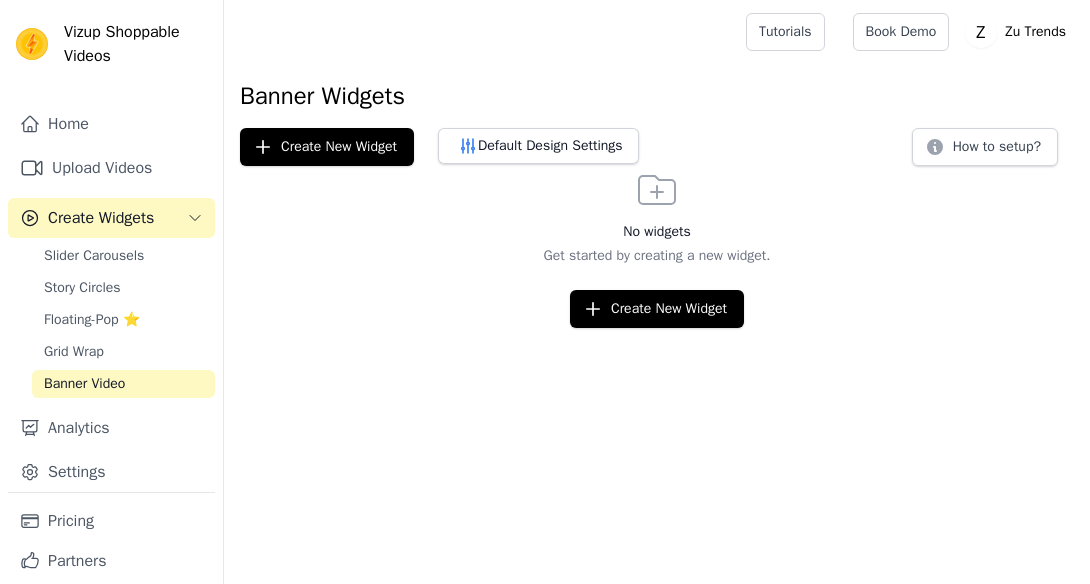 scroll, scrollTop: 0, scrollLeft: 0, axis: both 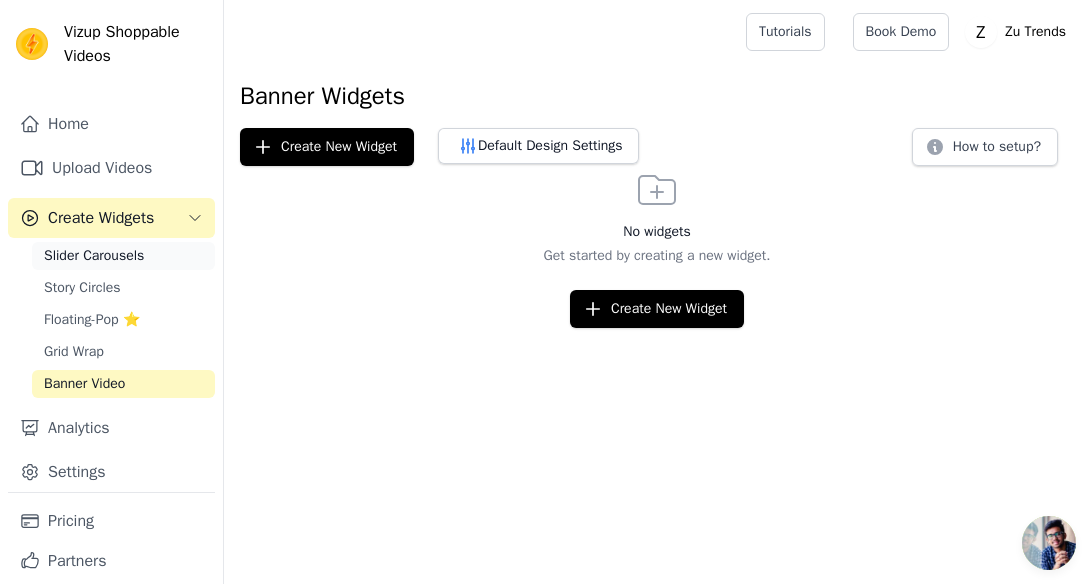 click on "Slider Carousels" at bounding box center (94, 256) 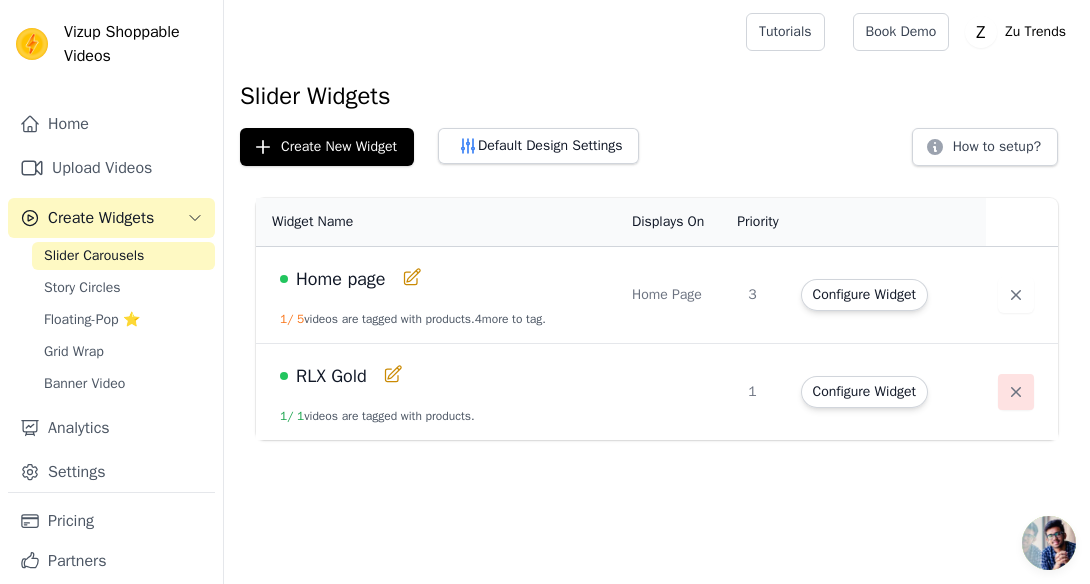 click 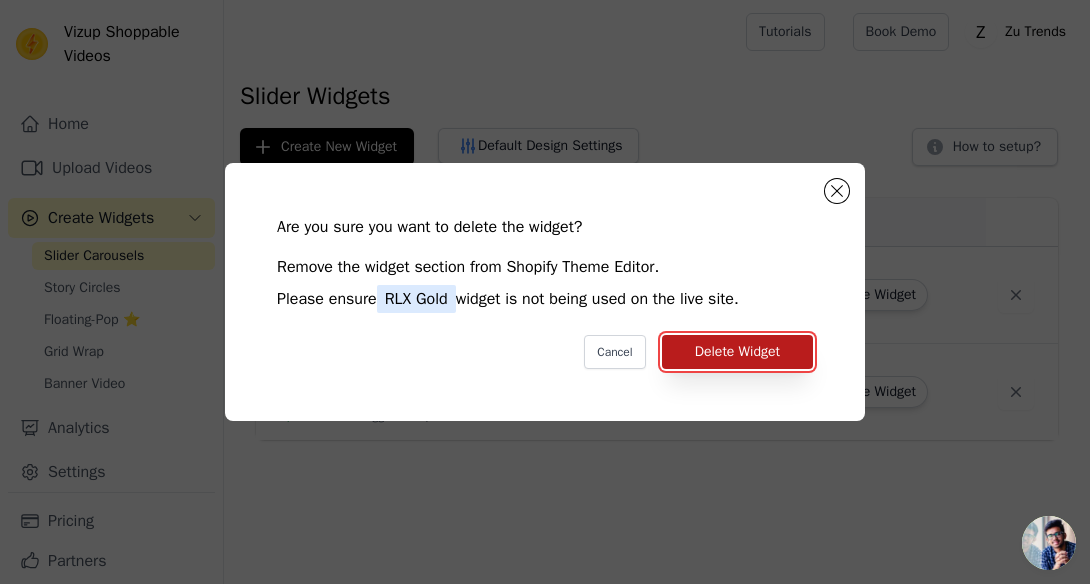 click on "Delete Widget" at bounding box center [737, 352] 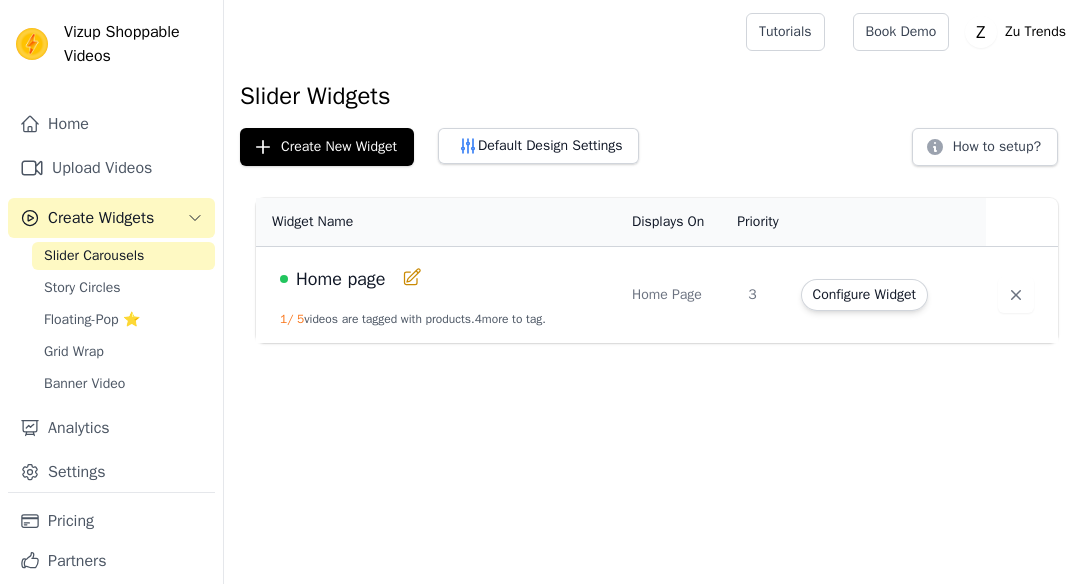 scroll, scrollTop: 0, scrollLeft: 0, axis: both 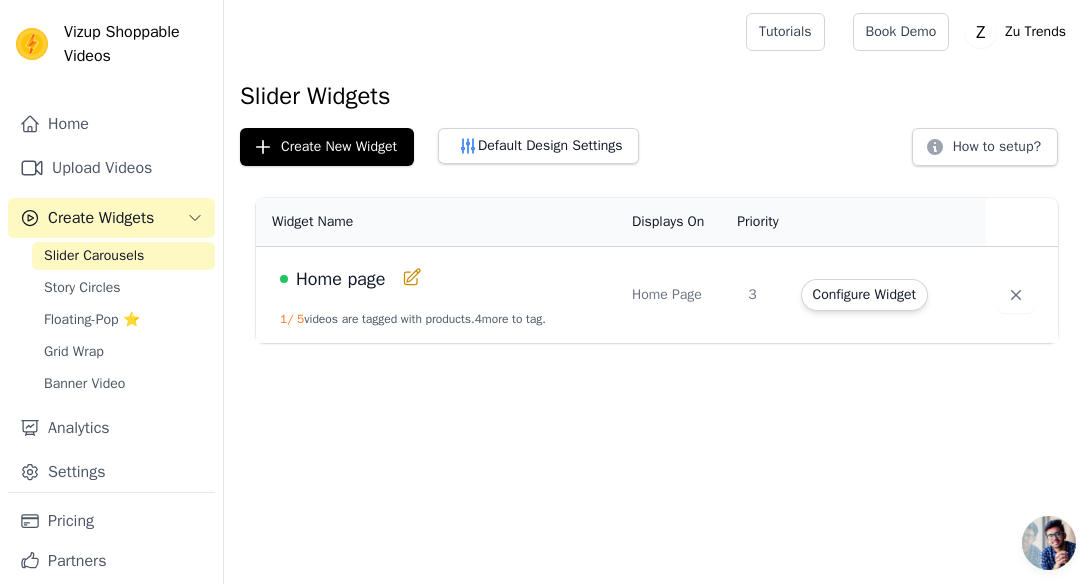 click on "4  more to tag." at bounding box center (510, 319) 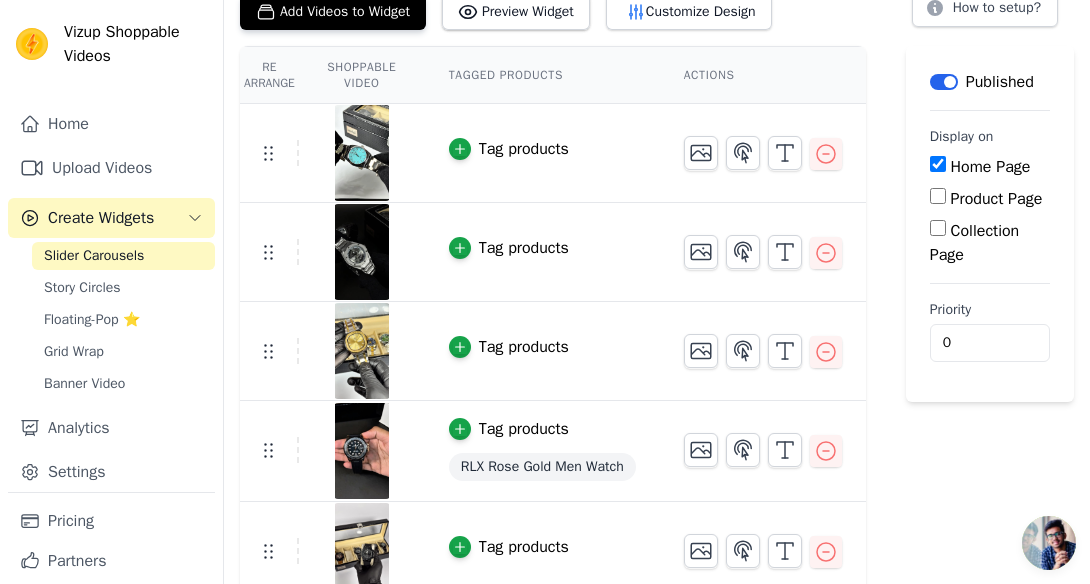 scroll, scrollTop: 151, scrollLeft: 0, axis: vertical 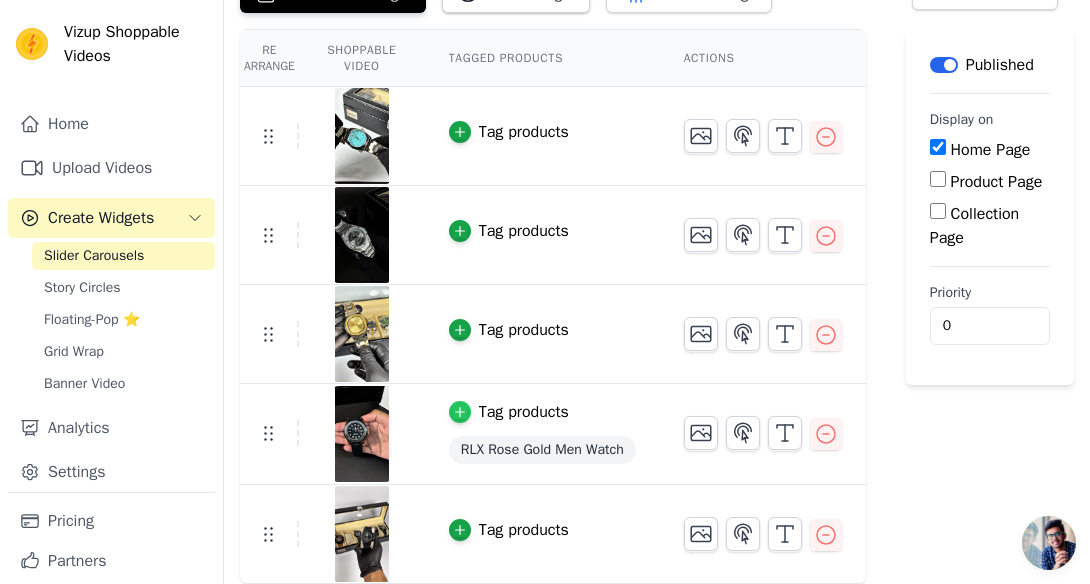 click 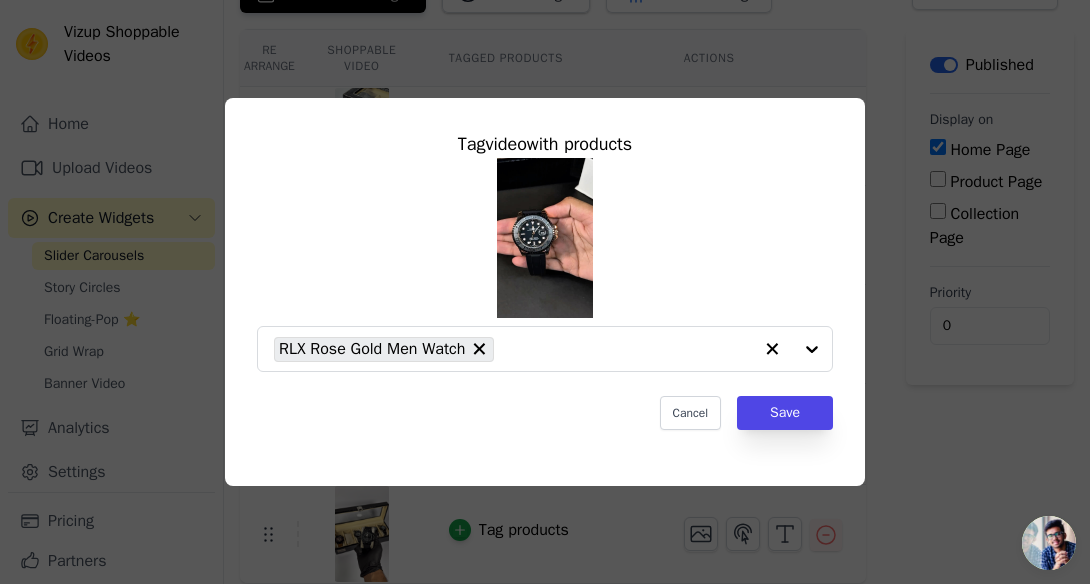 scroll, scrollTop: 0, scrollLeft: 0, axis: both 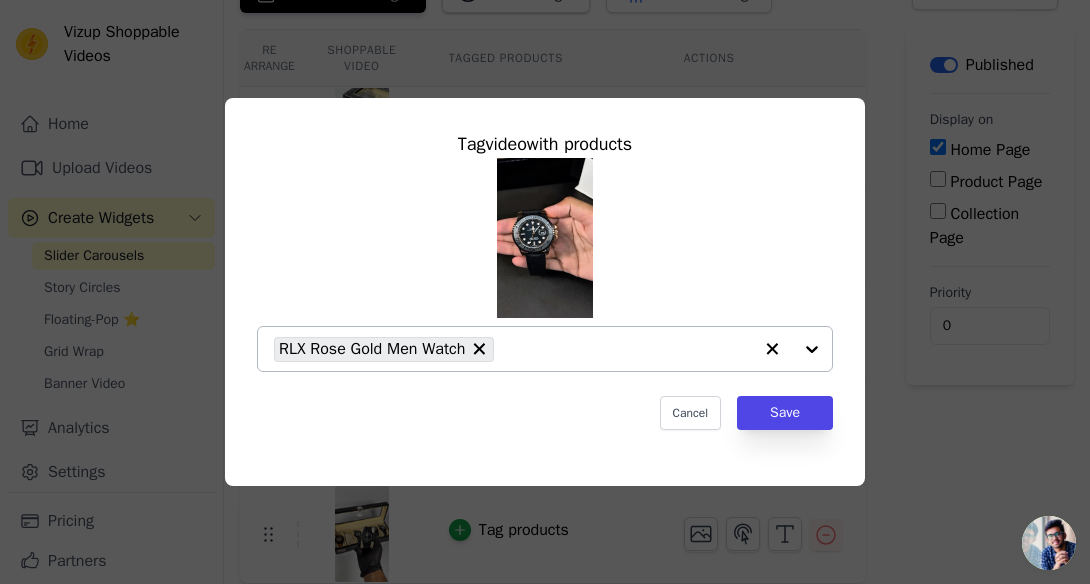 click 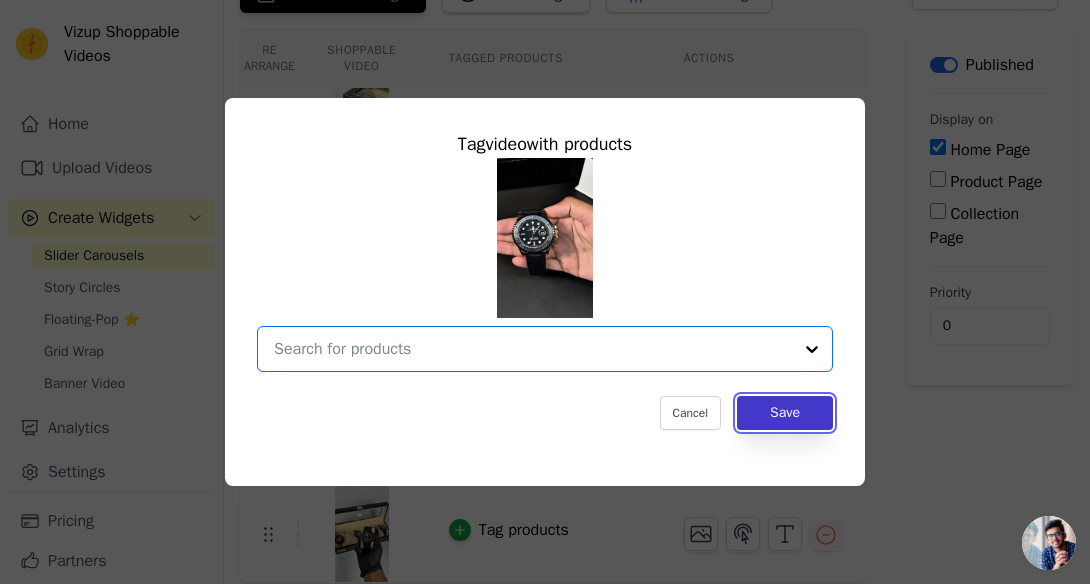 click on "Save" at bounding box center (785, 413) 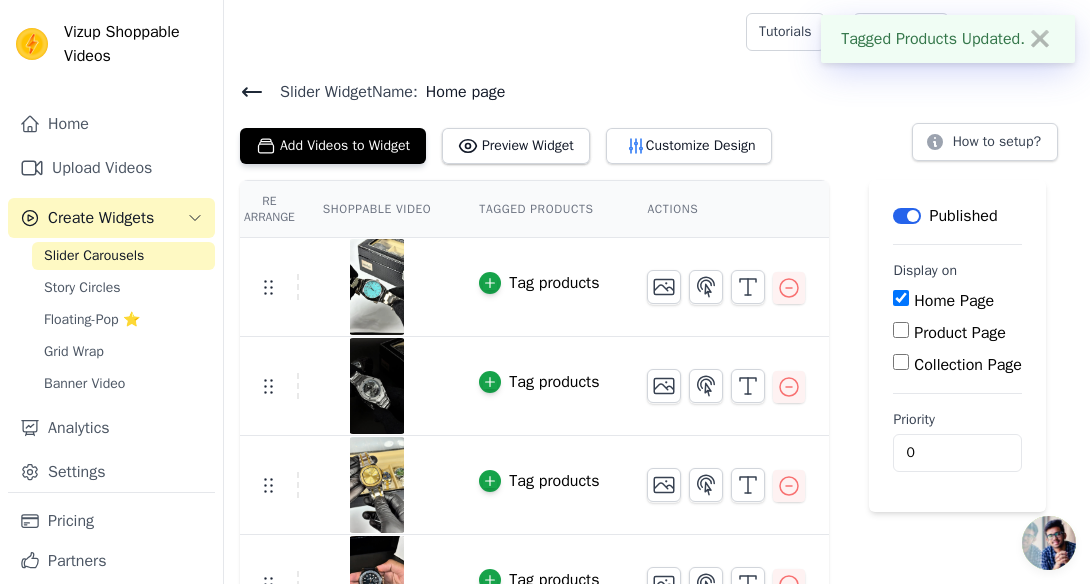 click on "Label     Published     Display on     Home Page     Product Page       Collection Page       Priority   0" at bounding box center [957, 346] 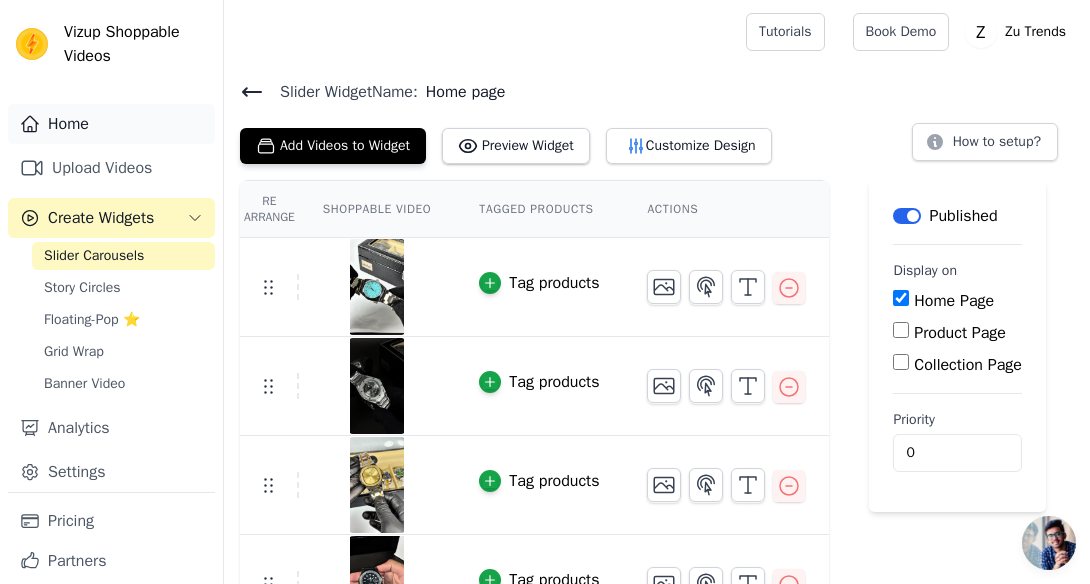 click on "Home" at bounding box center (111, 124) 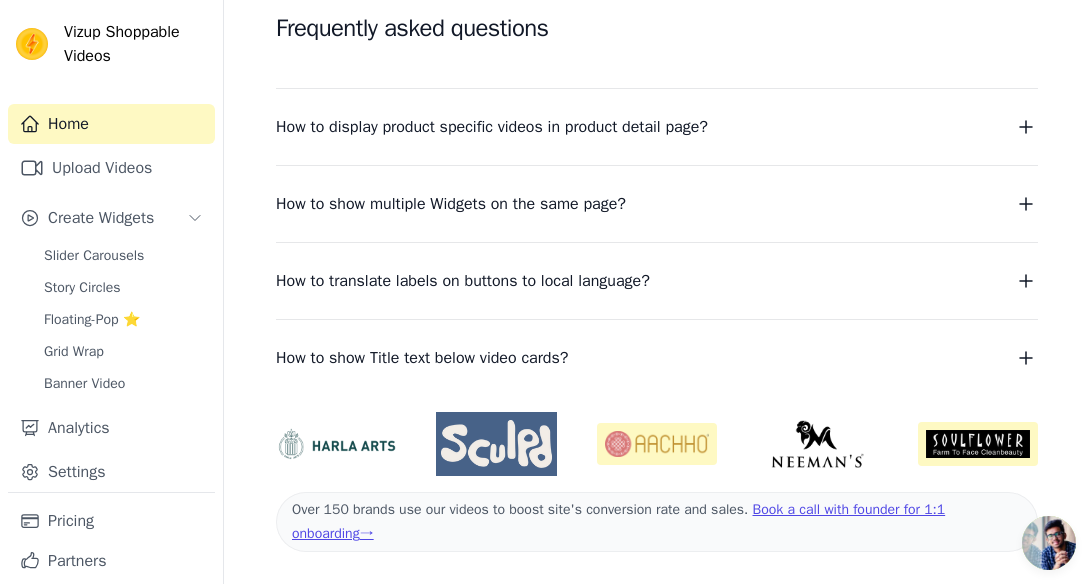 scroll, scrollTop: 0, scrollLeft: 0, axis: both 